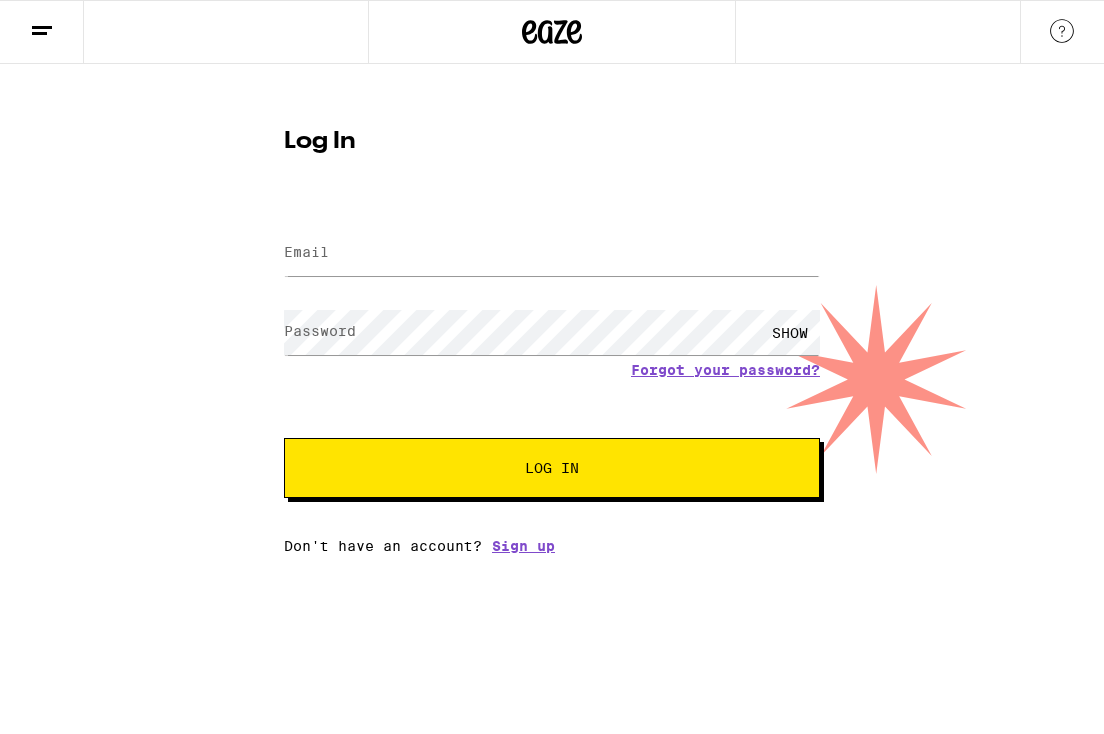 scroll, scrollTop: 0, scrollLeft: 0, axis: both 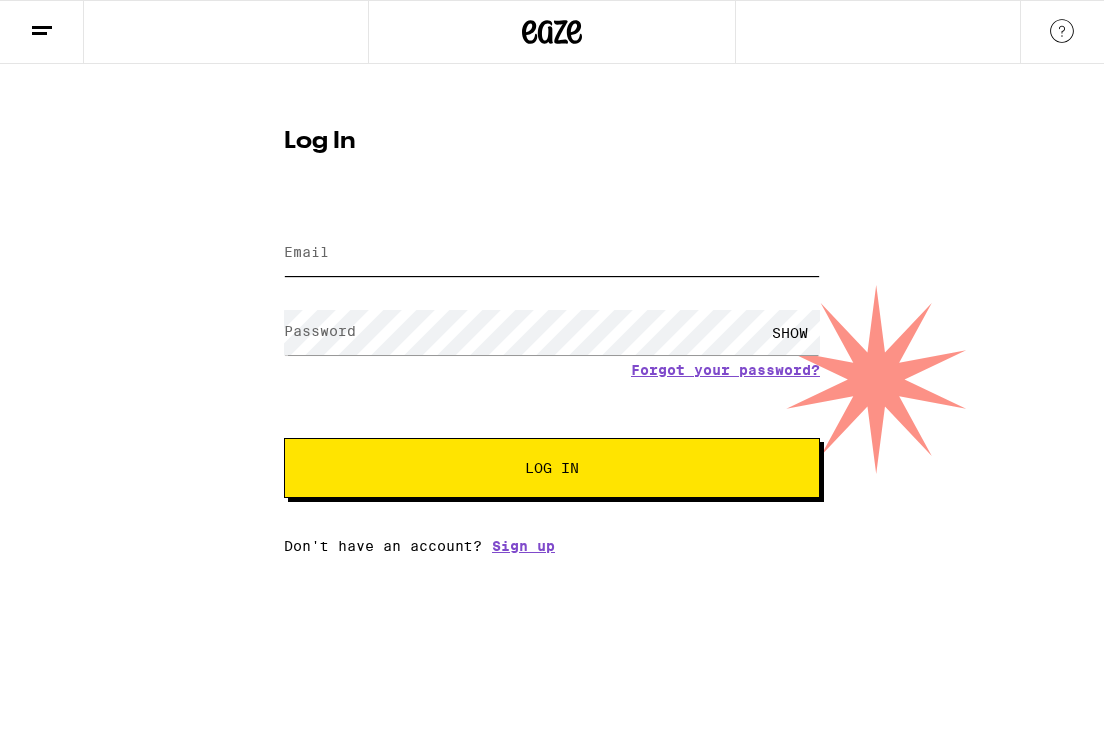 click on "Email" at bounding box center [552, 253] 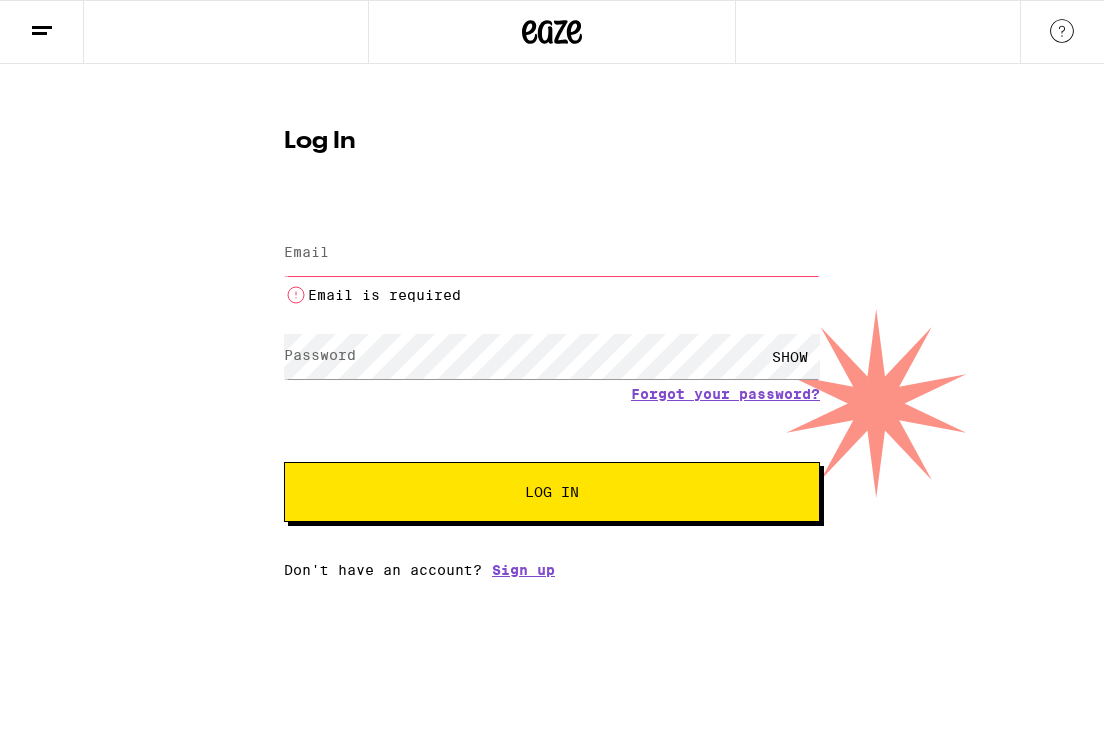 type on "jdd121095@aol.com" 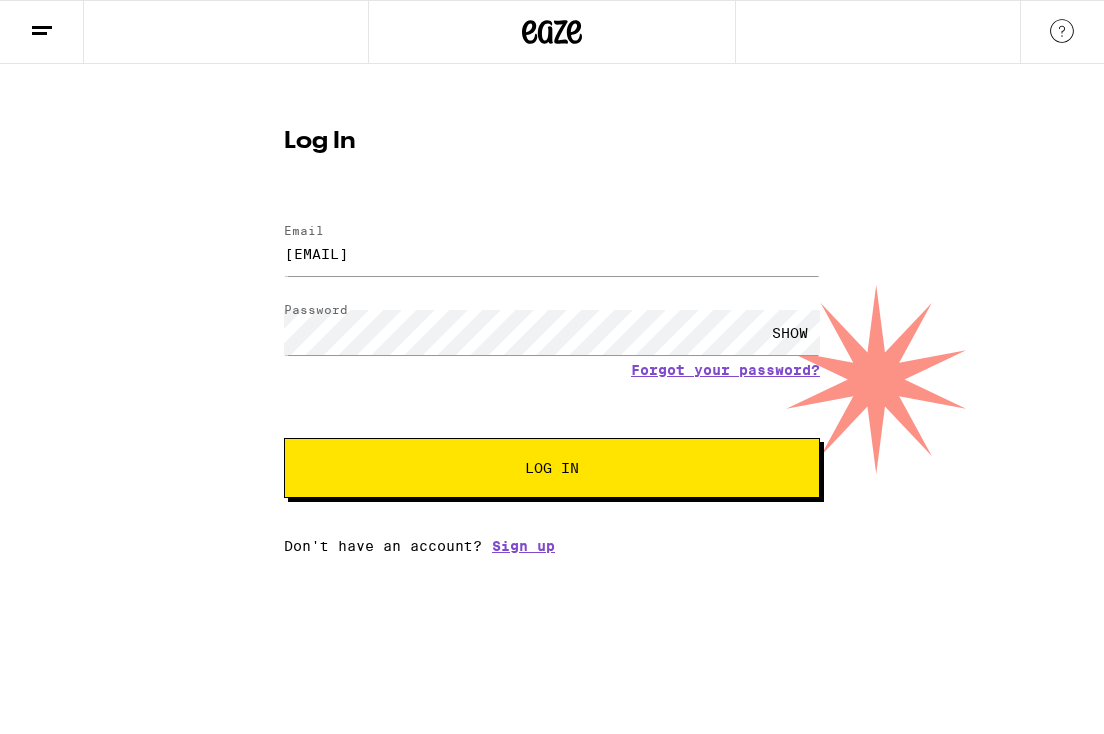 click on "Log In" at bounding box center [552, 468] 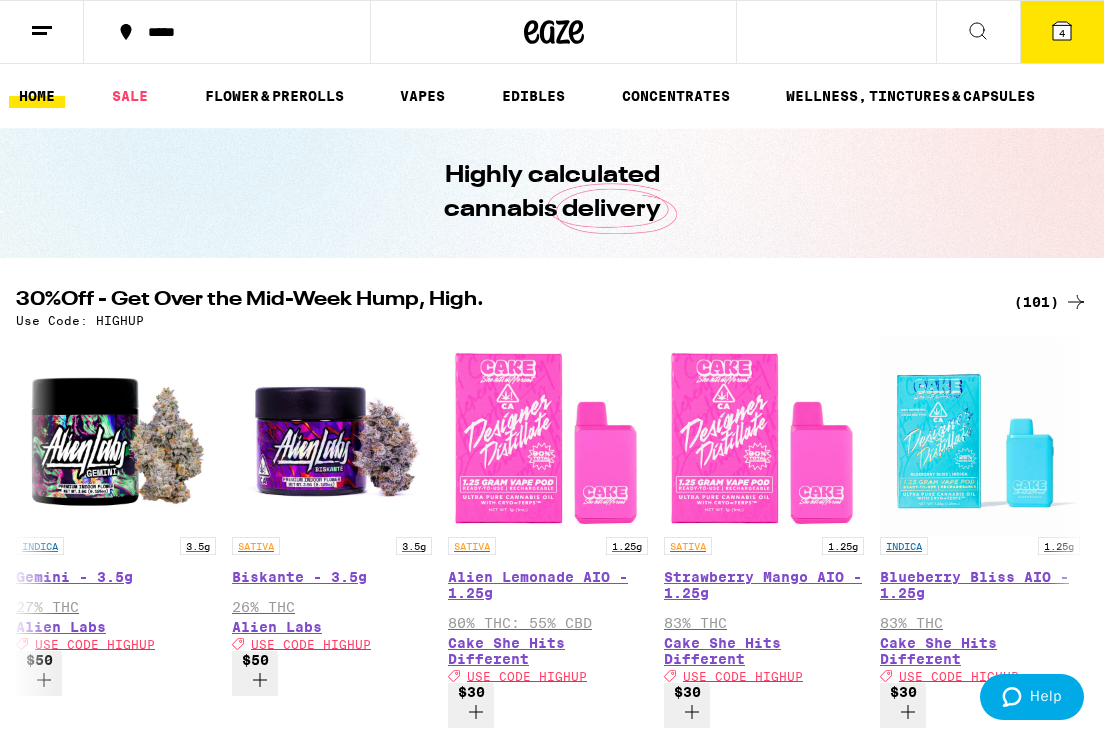 scroll, scrollTop: 0, scrollLeft: 0, axis: both 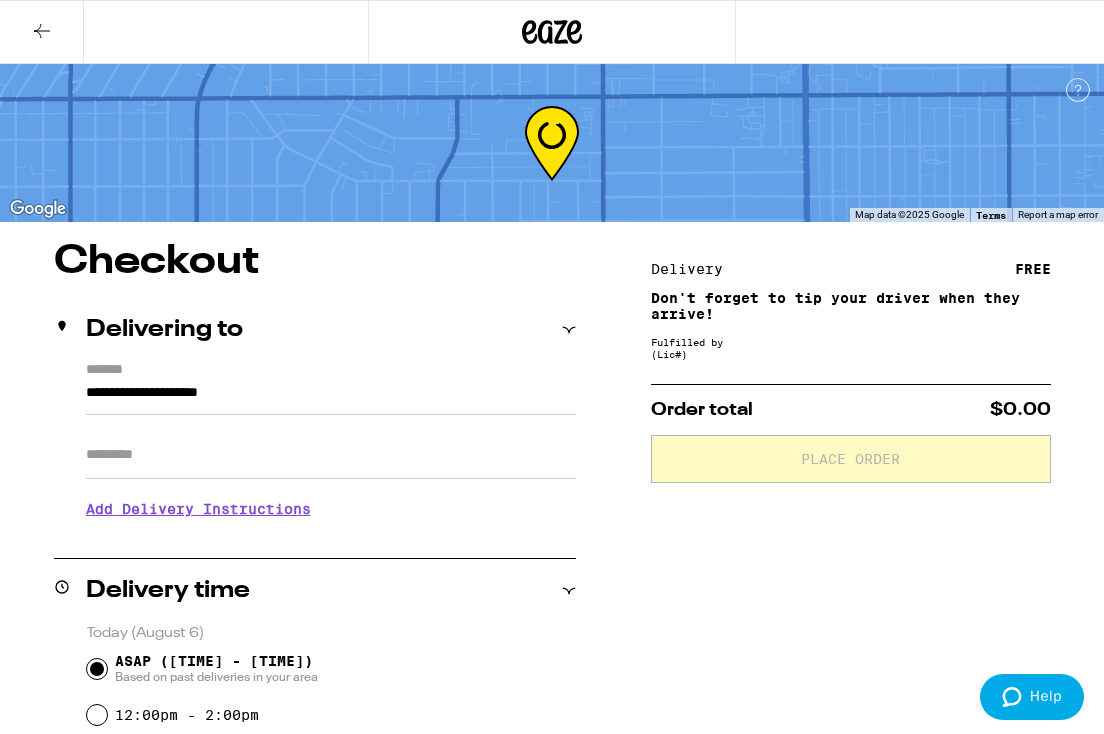 click 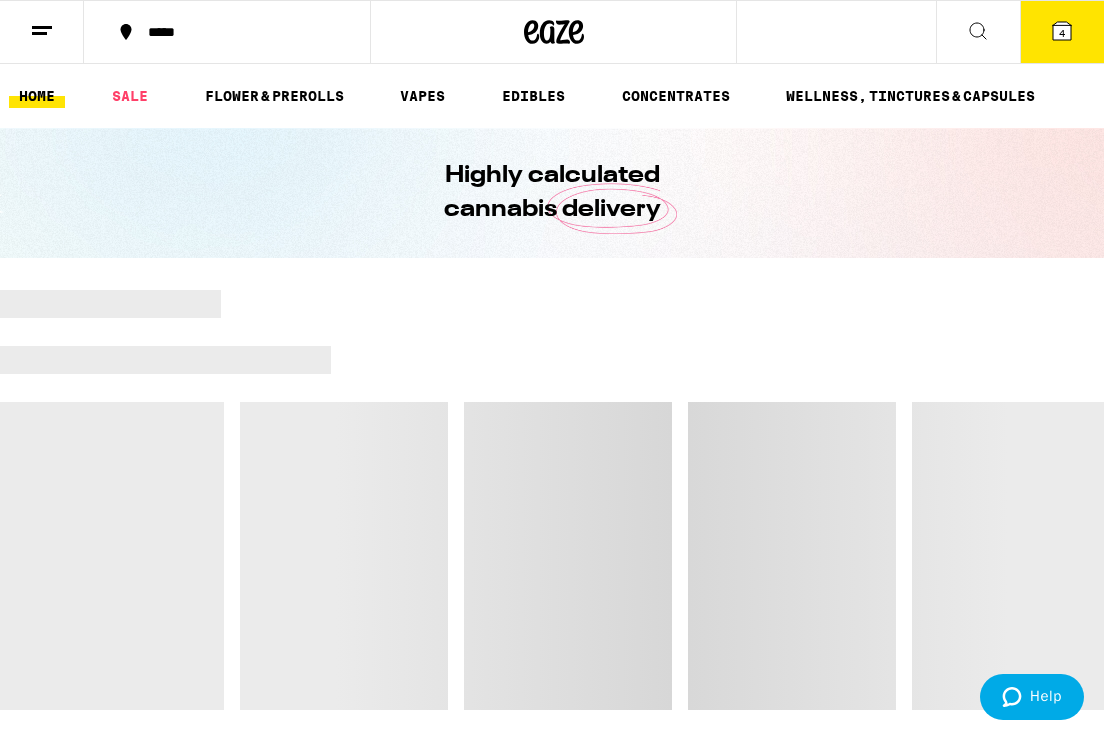 scroll, scrollTop: 0, scrollLeft: 0, axis: both 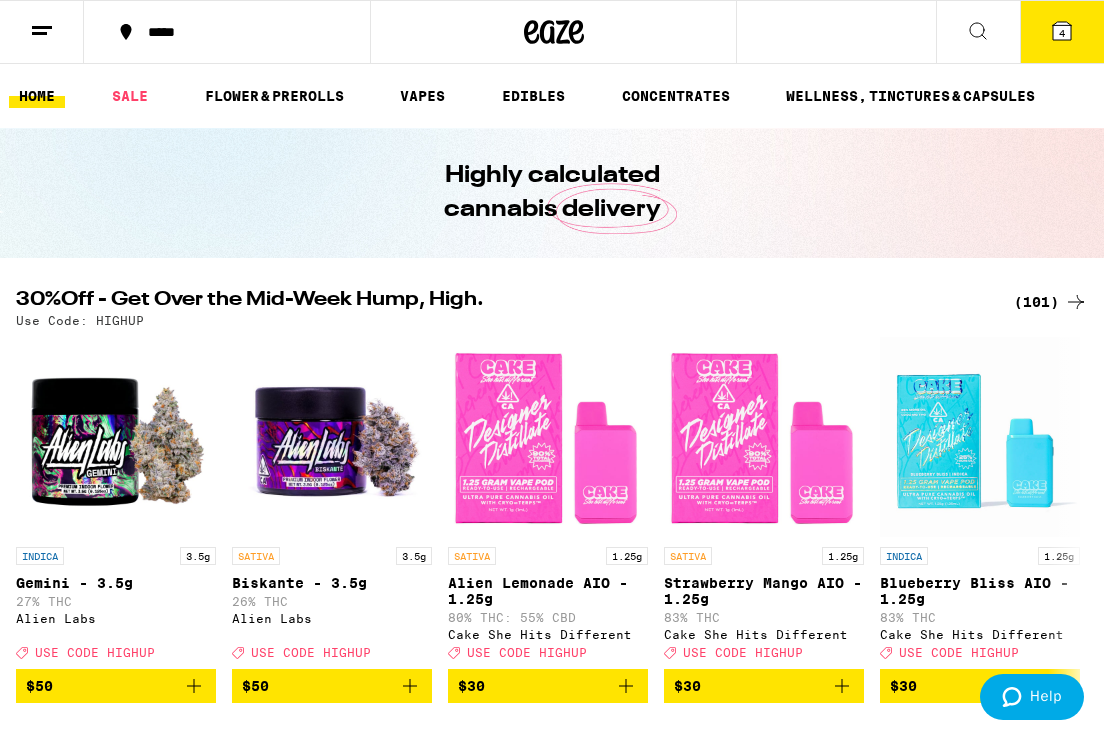 click on "SALE" at bounding box center (130, 96) 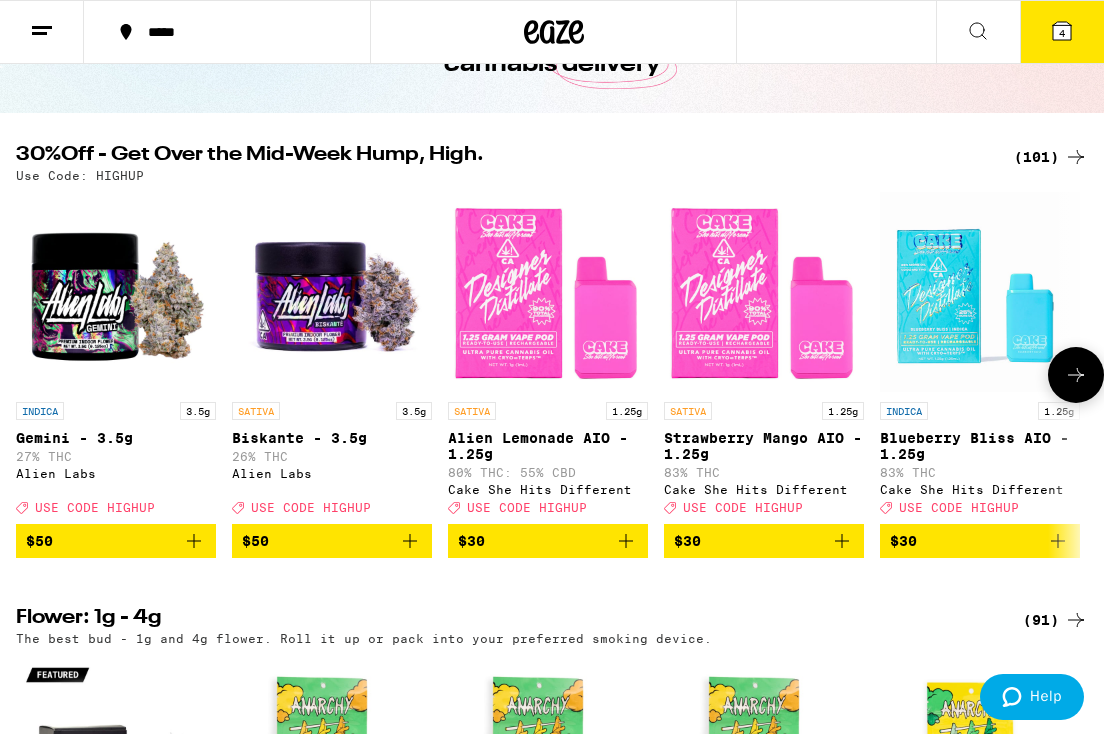 scroll, scrollTop: 0, scrollLeft: 0, axis: both 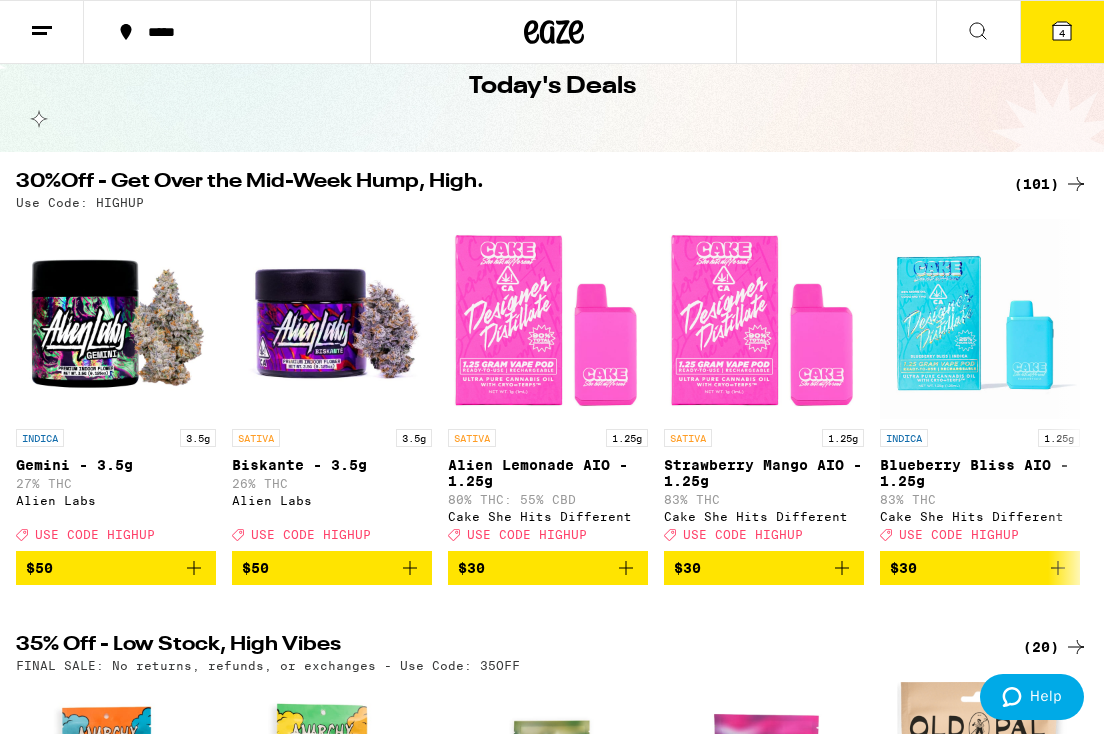 click on "(101)" at bounding box center [1051, 184] 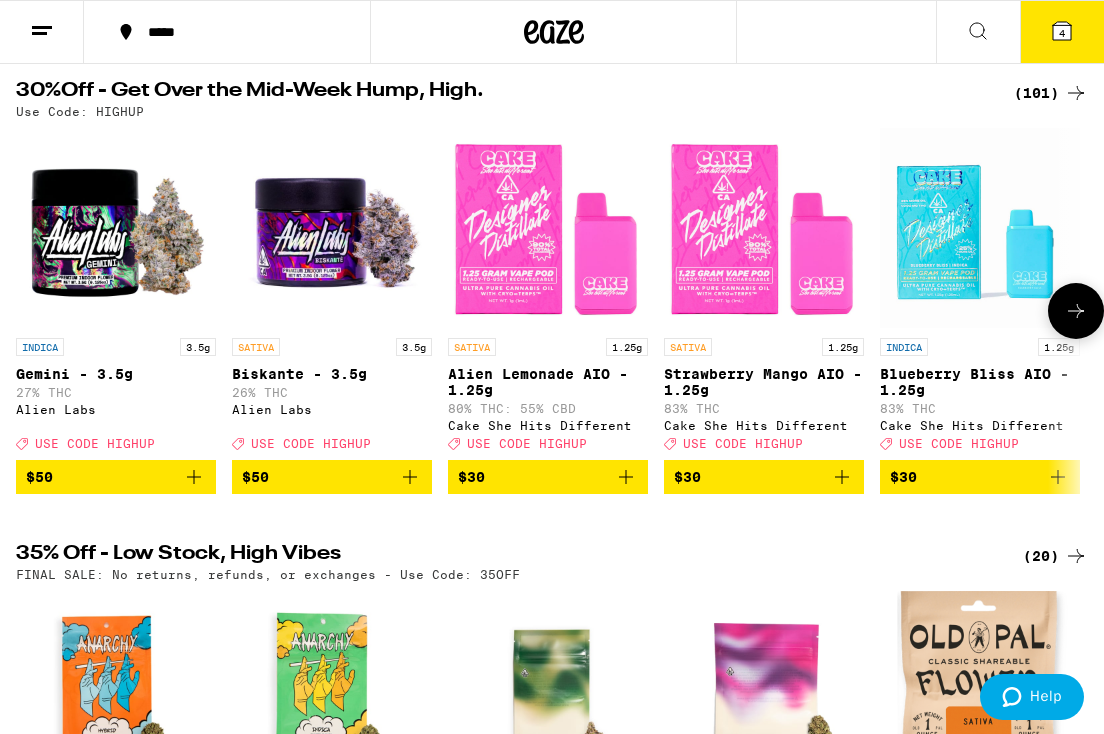 scroll, scrollTop: 400, scrollLeft: 0, axis: vertical 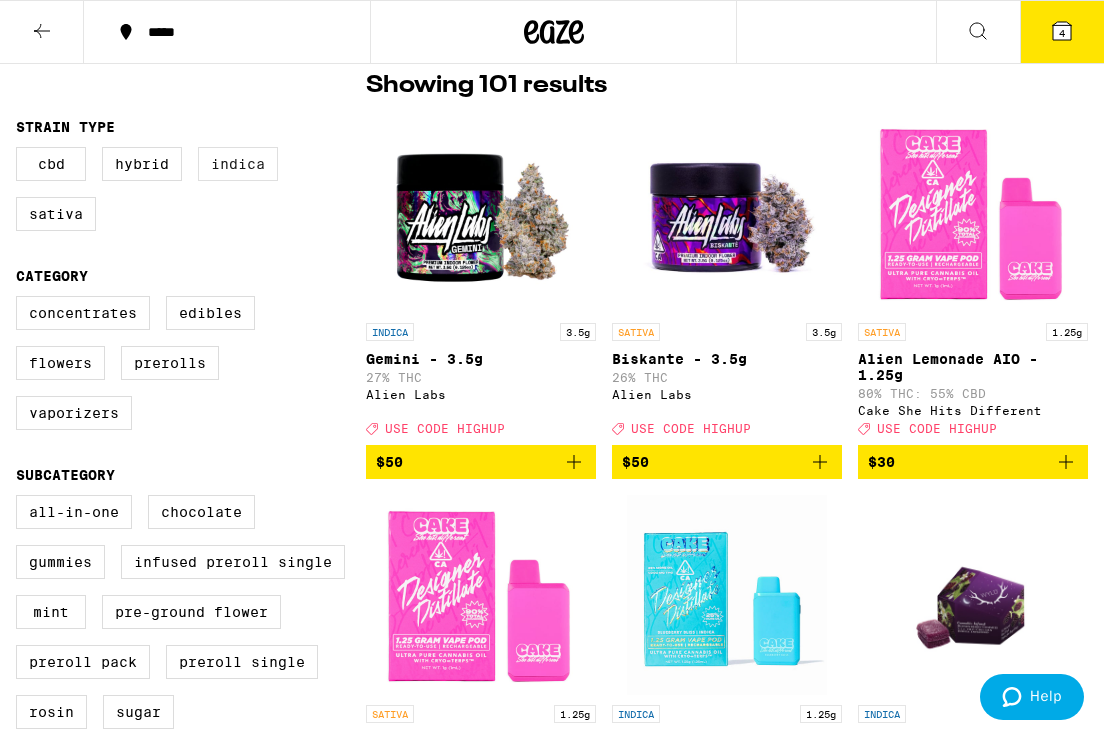 click on "Indica" at bounding box center (238, 164) 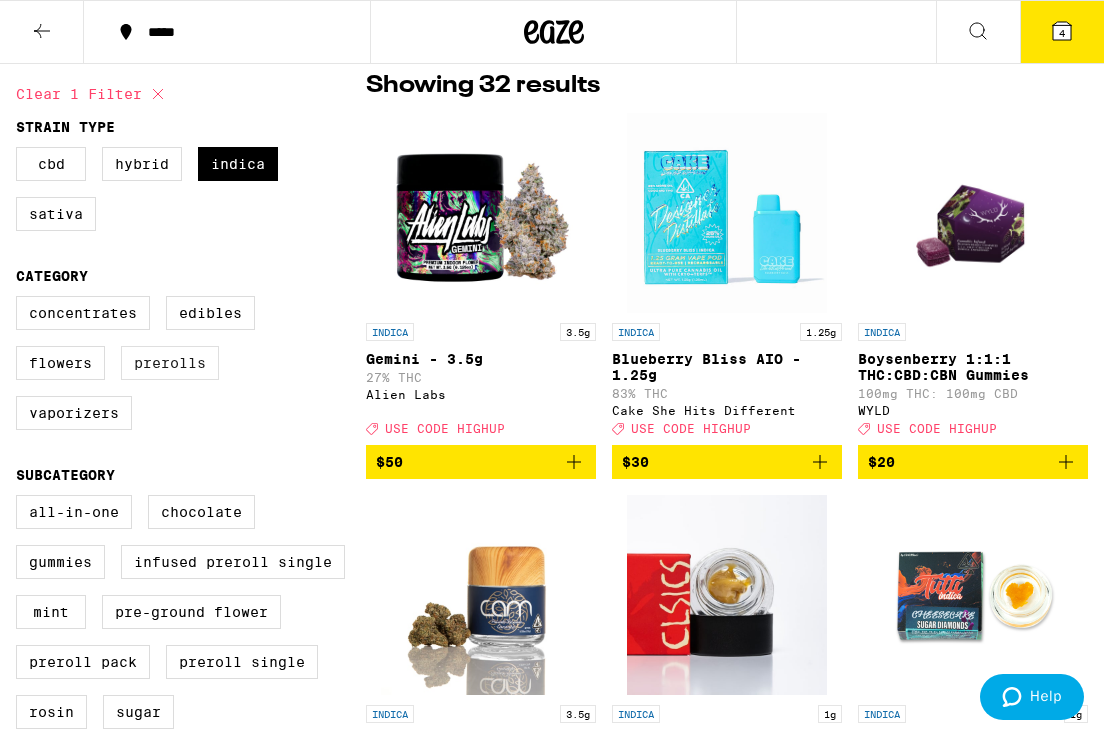click on "Prerolls" at bounding box center [170, 363] 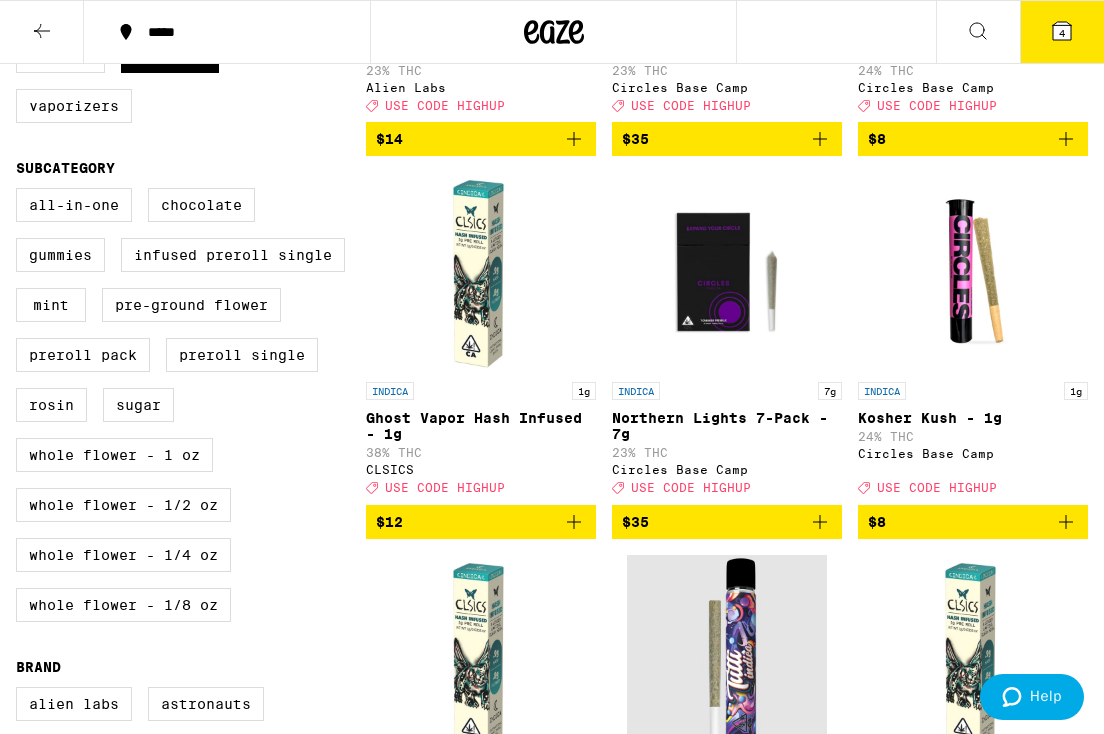 scroll, scrollTop: 463, scrollLeft: 0, axis: vertical 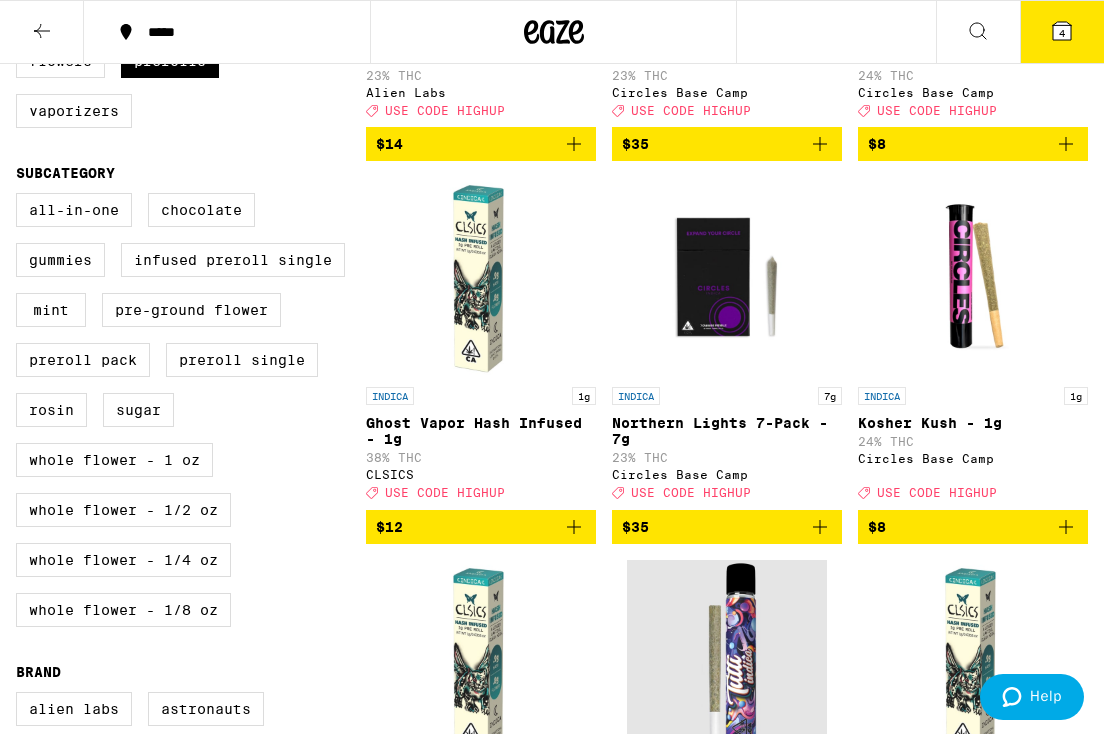 click 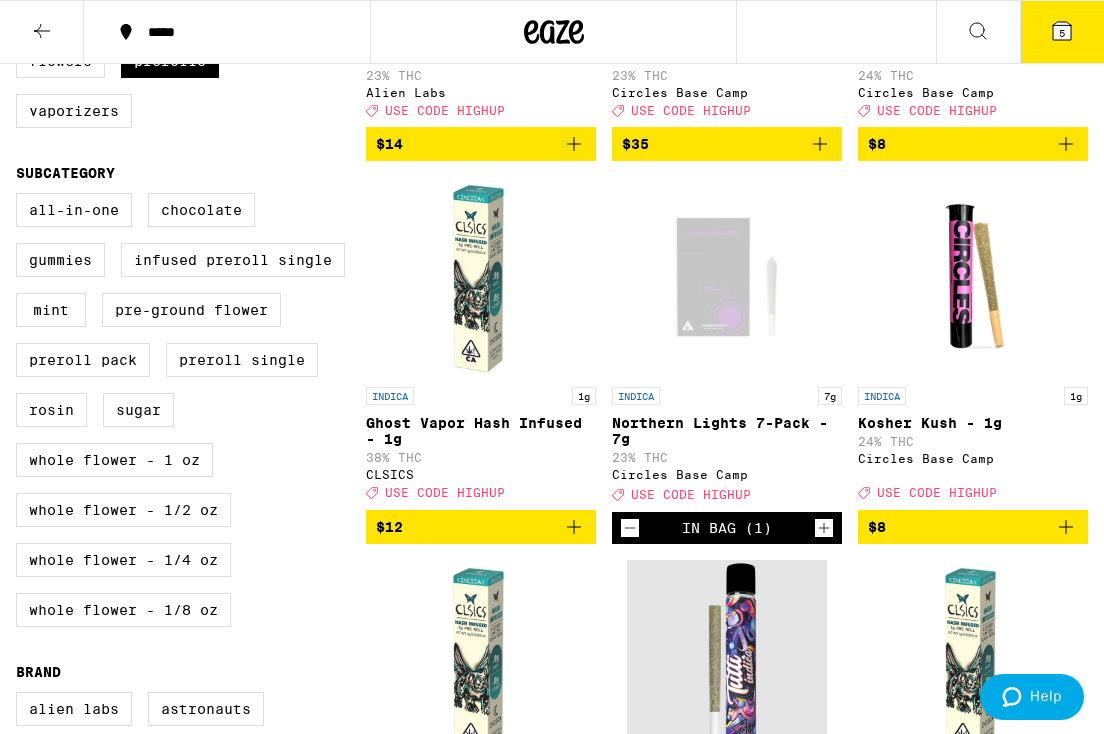 click on "USE CODE HIGHUP" at bounding box center (691, 495) 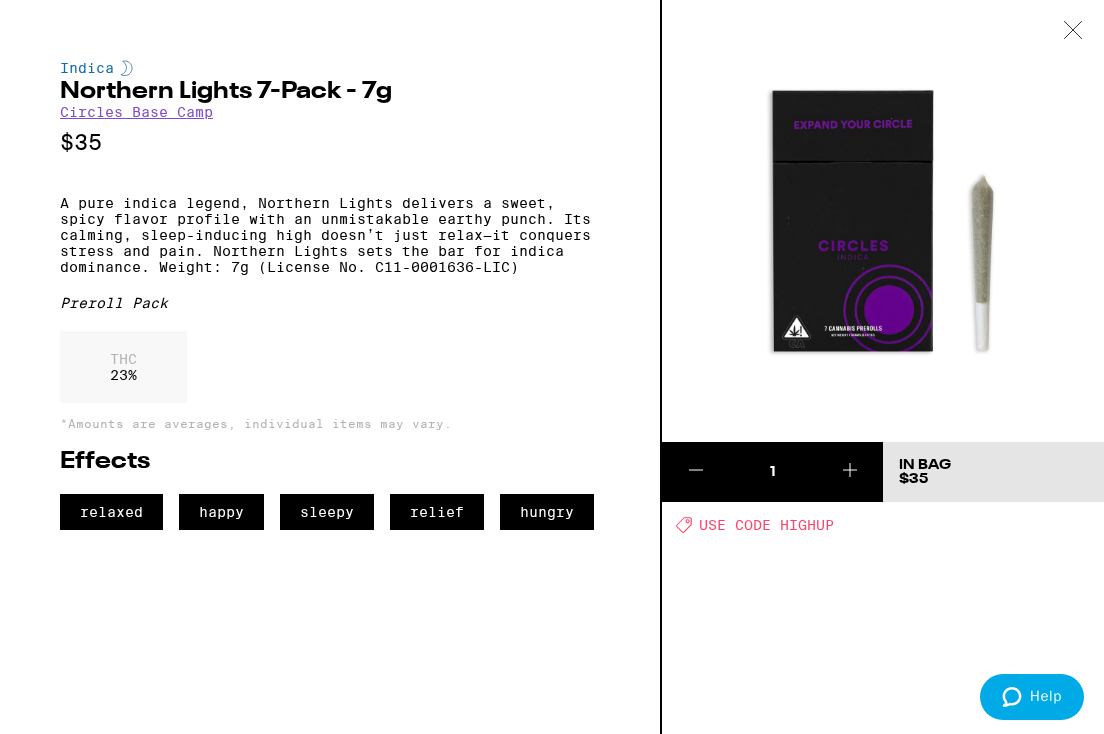click on "USE CODE HIGHUP" at bounding box center [766, 525] 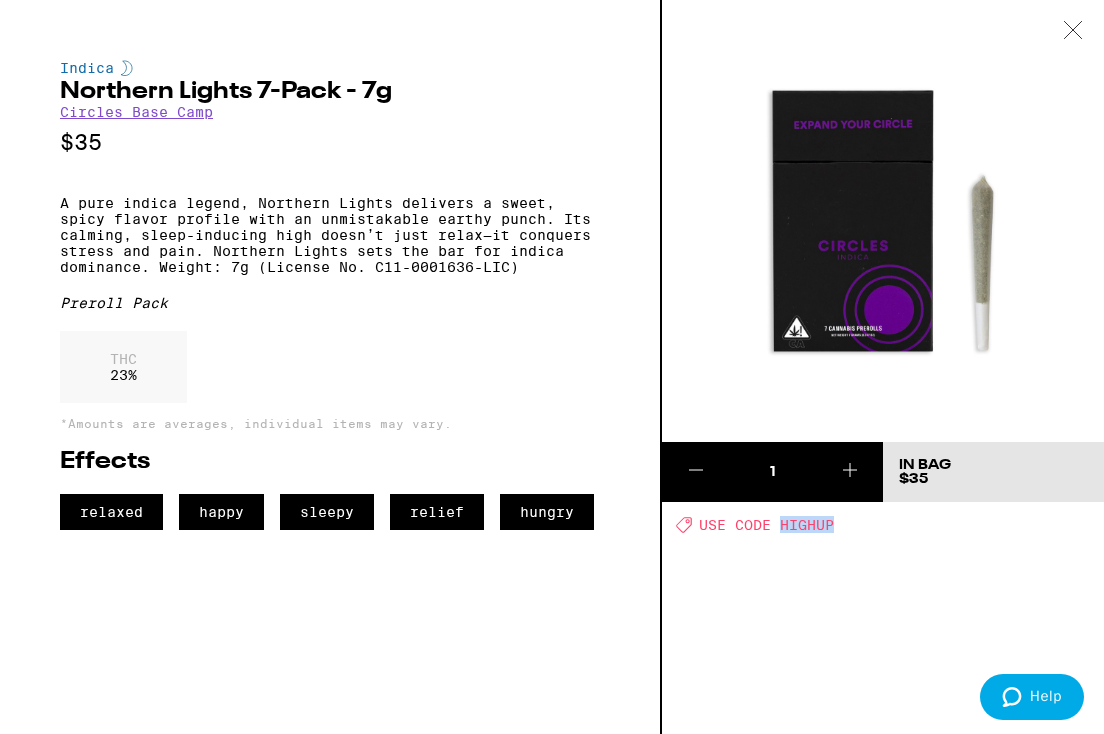 click on "USE CODE HIGHUP" at bounding box center [766, 525] 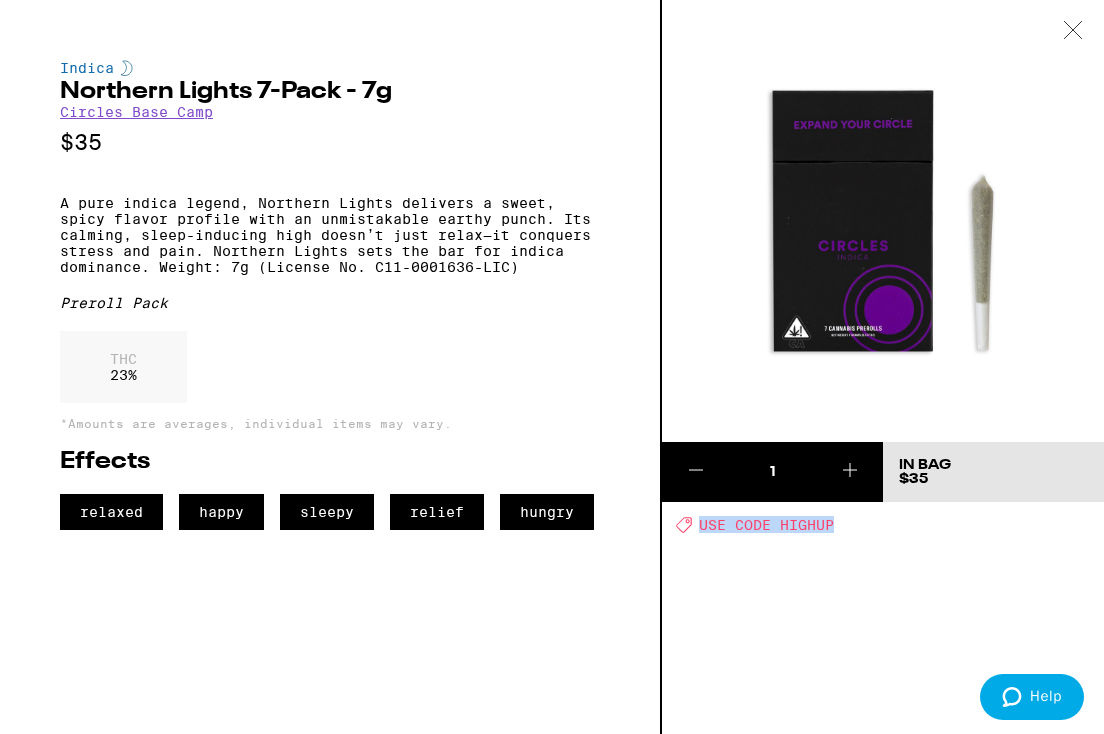 click on "USE CODE HIGHUP" at bounding box center [766, 525] 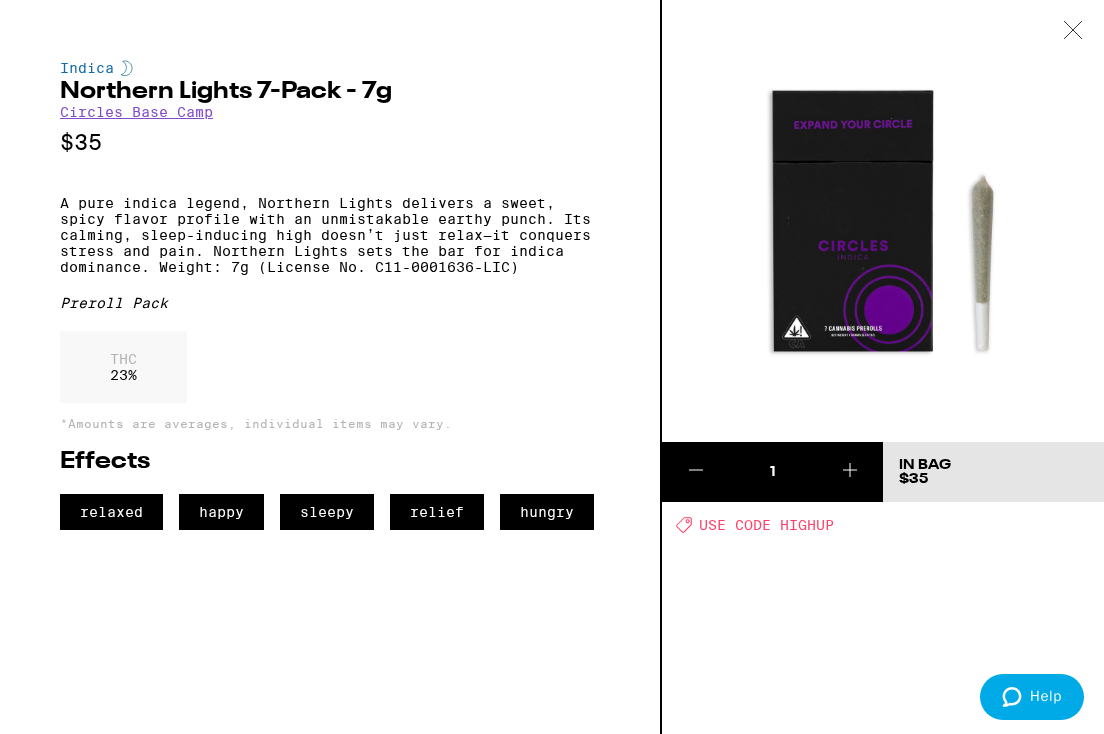 click on "USE CODE HIGHUP" at bounding box center (766, 525) 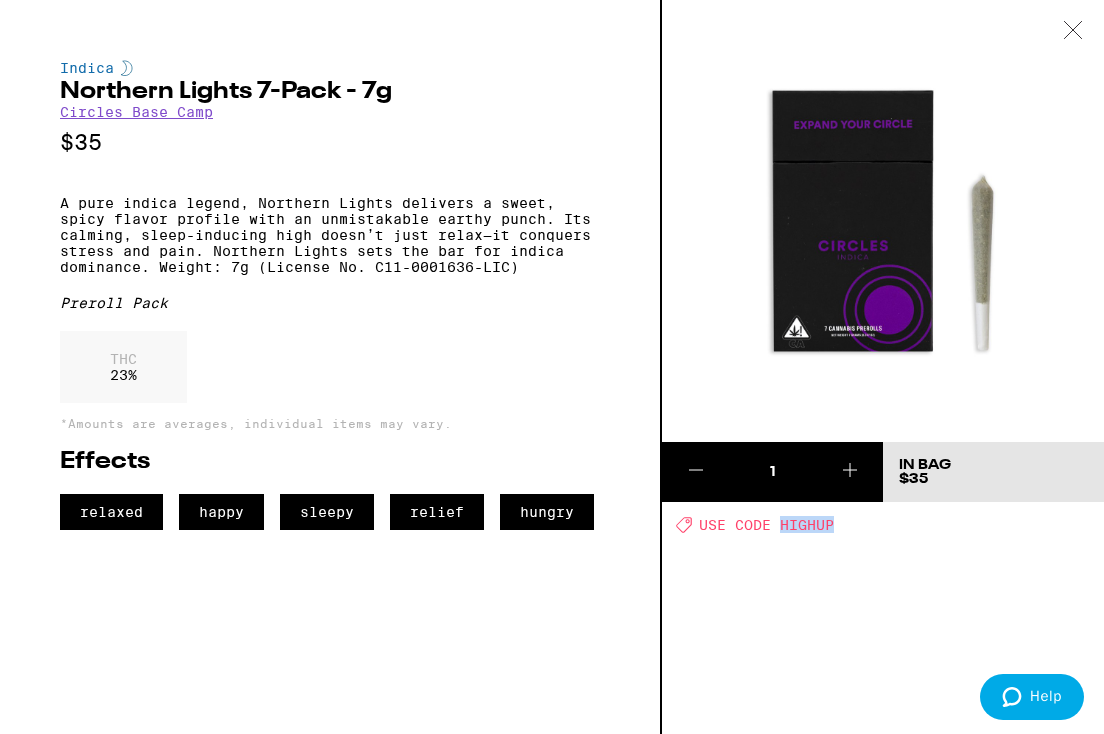 click on "USE CODE HIGHUP" at bounding box center [766, 525] 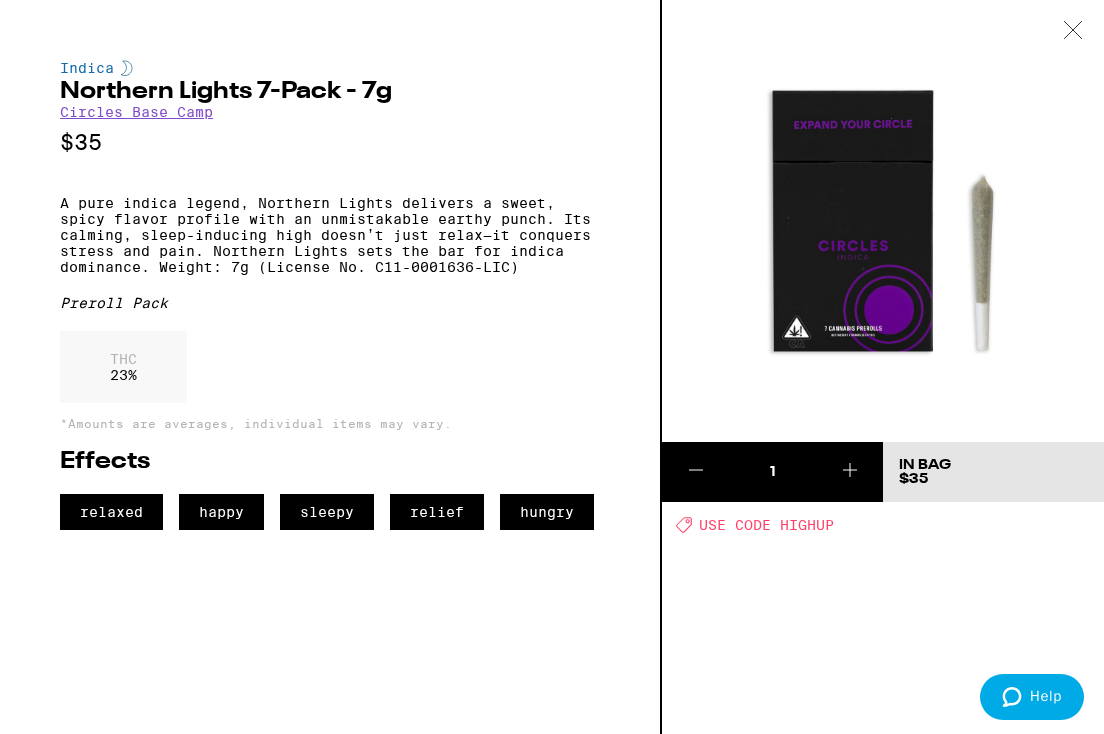 click 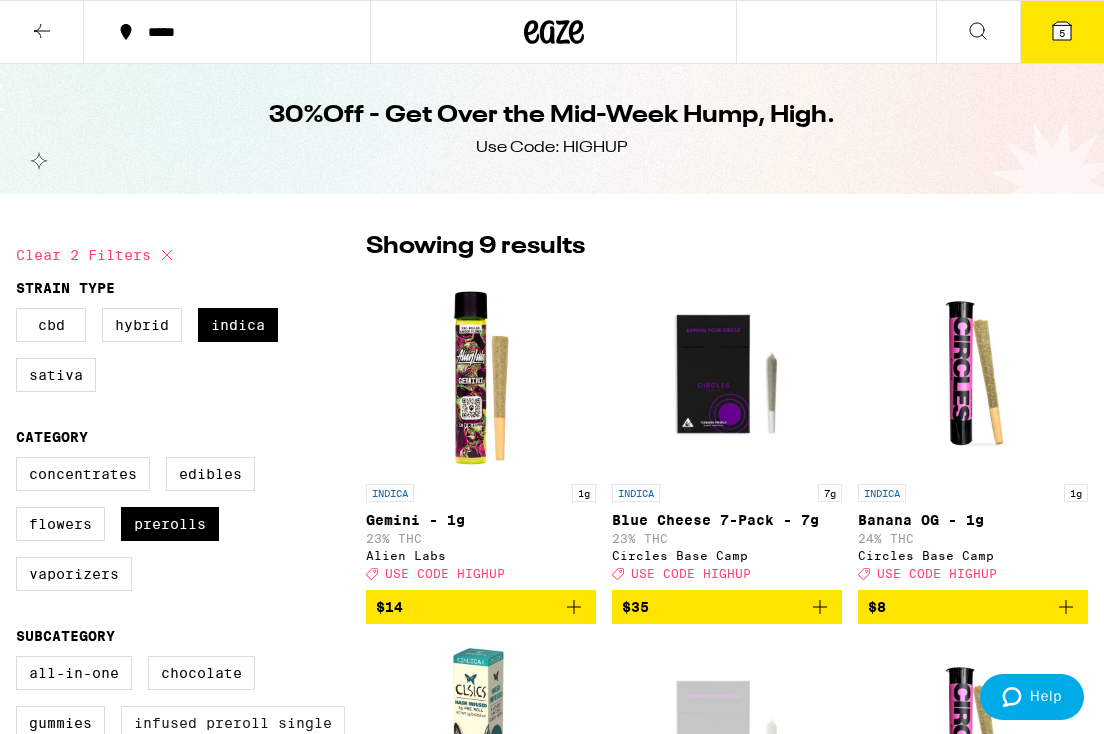 scroll, scrollTop: 1, scrollLeft: 0, axis: vertical 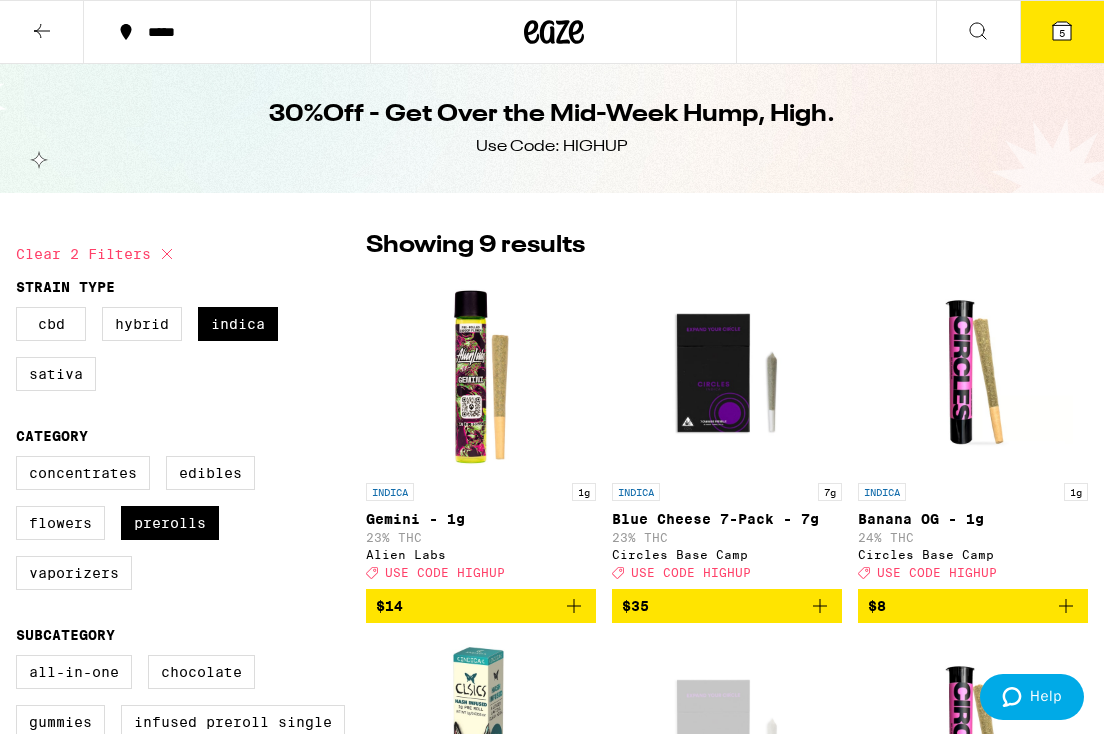 click 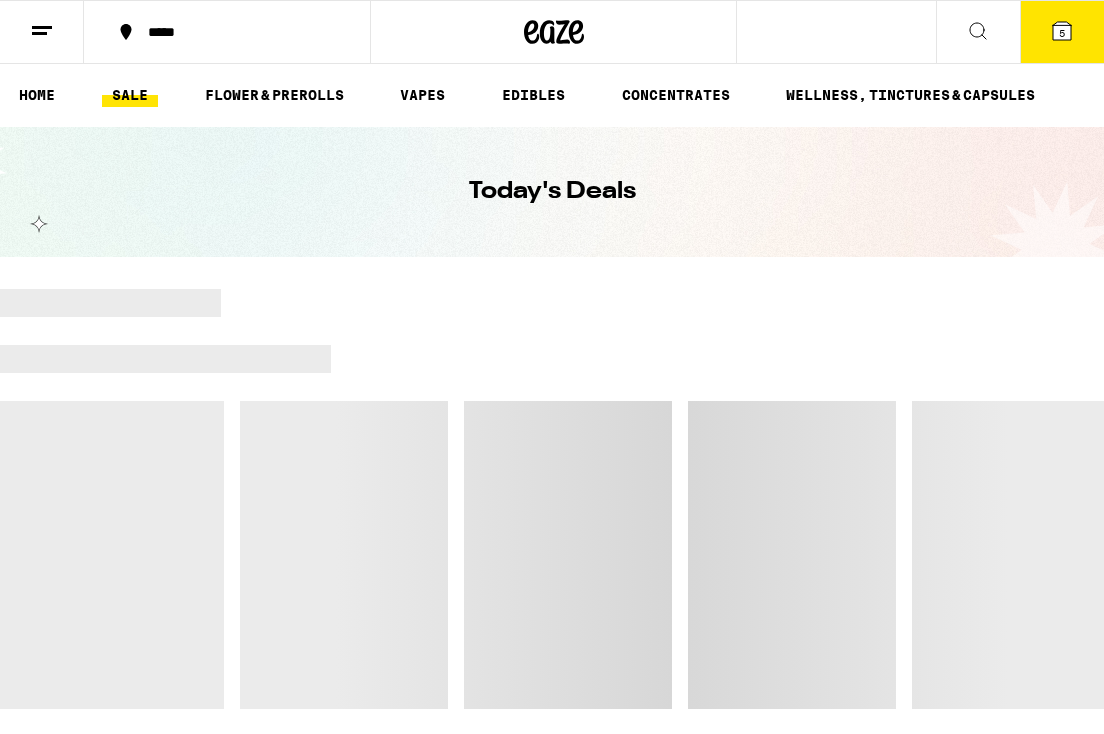 scroll, scrollTop: 0, scrollLeft: 0, axis: both 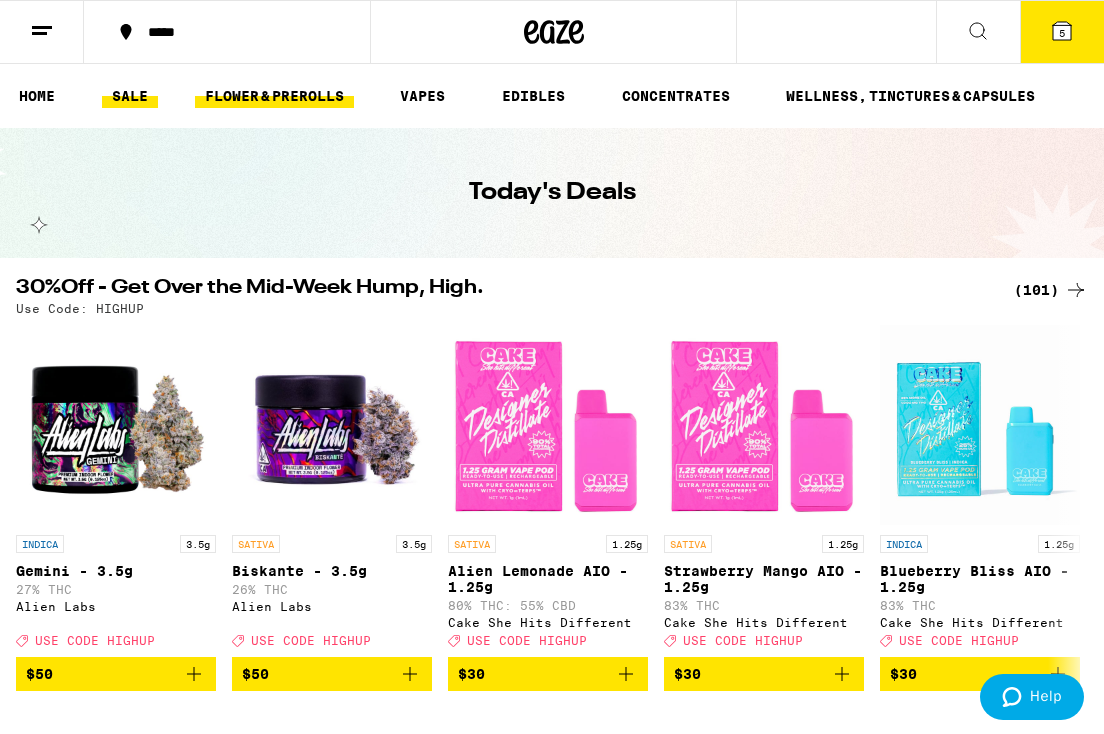 click on "FLOWER & PREROLLS" at bounding box center [274, 96] 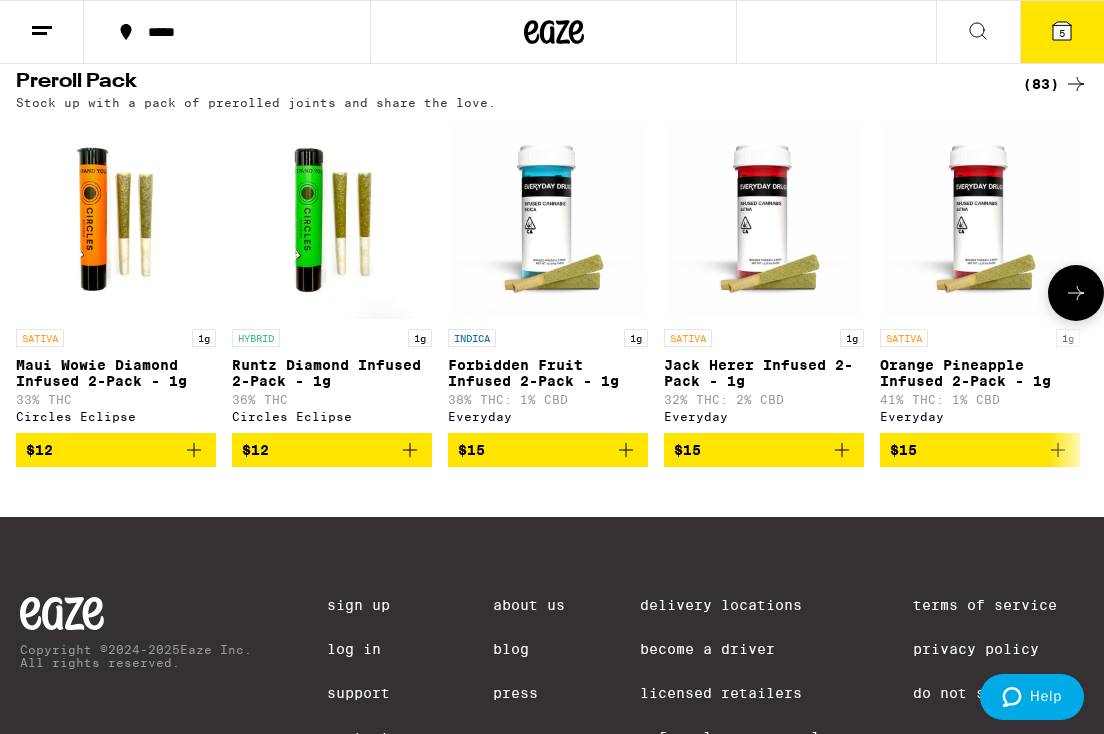 scroll, scrollTop: 1437, scrollLeft: 0, axis: vertical 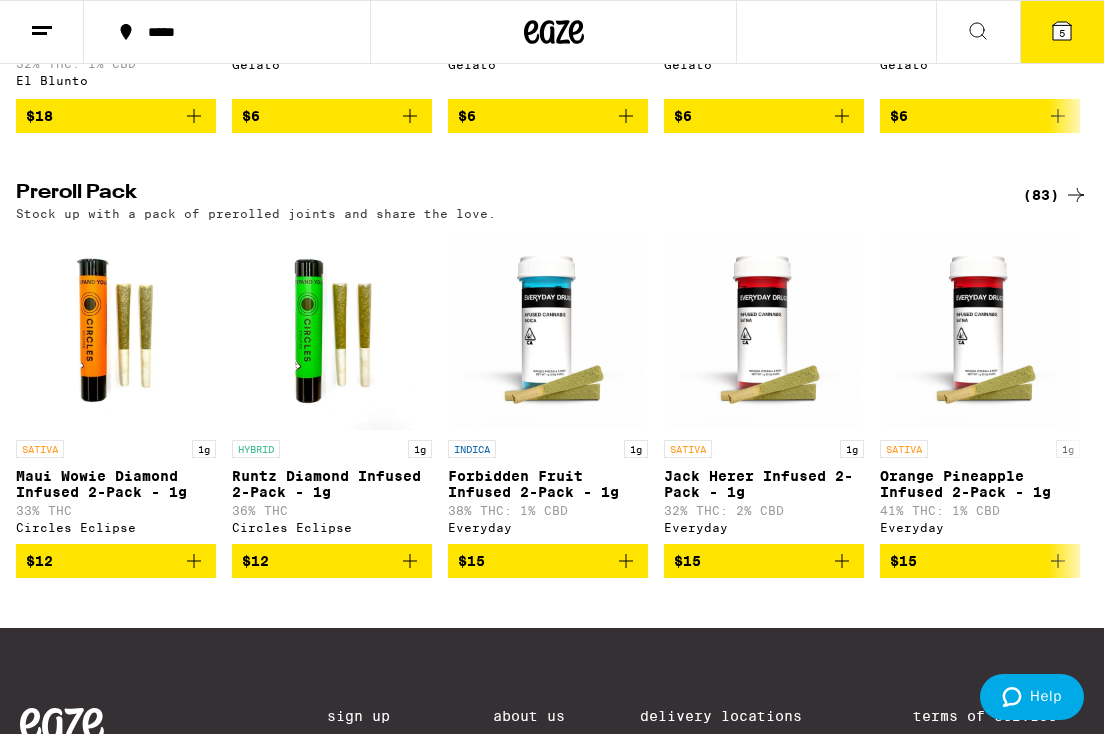 click on "(83)" at bounding box center [1055, 195] 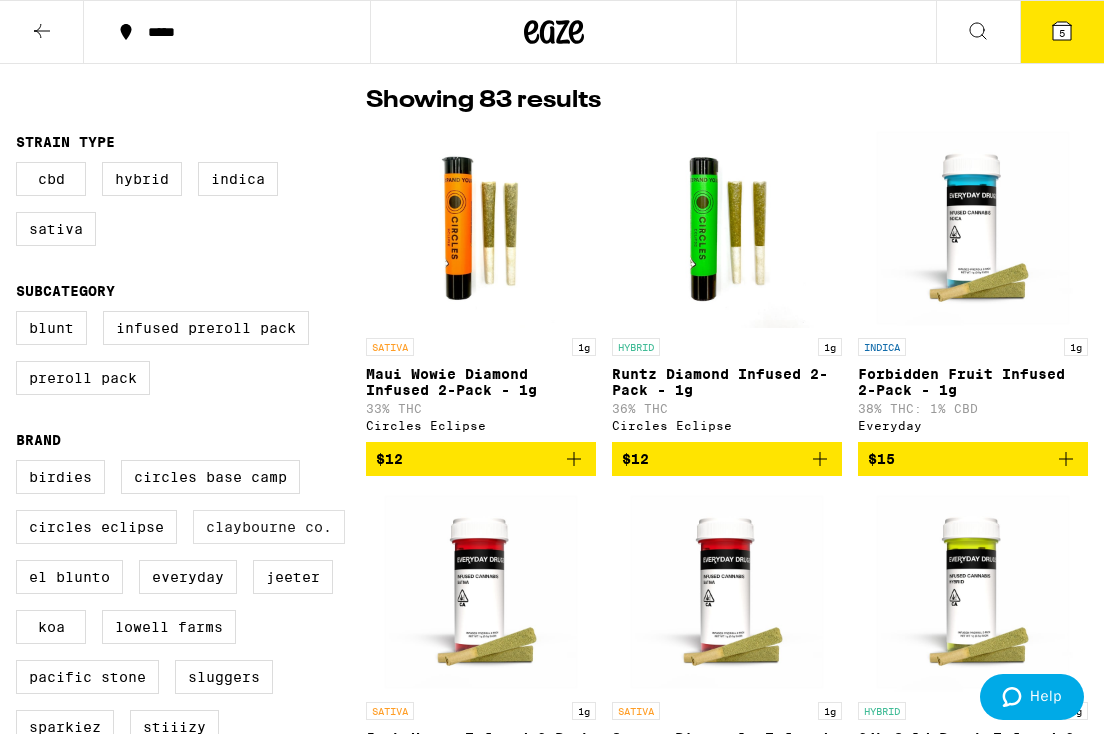 scroll, scrollTop: 101, scrollLeft: 0, axis: vertical 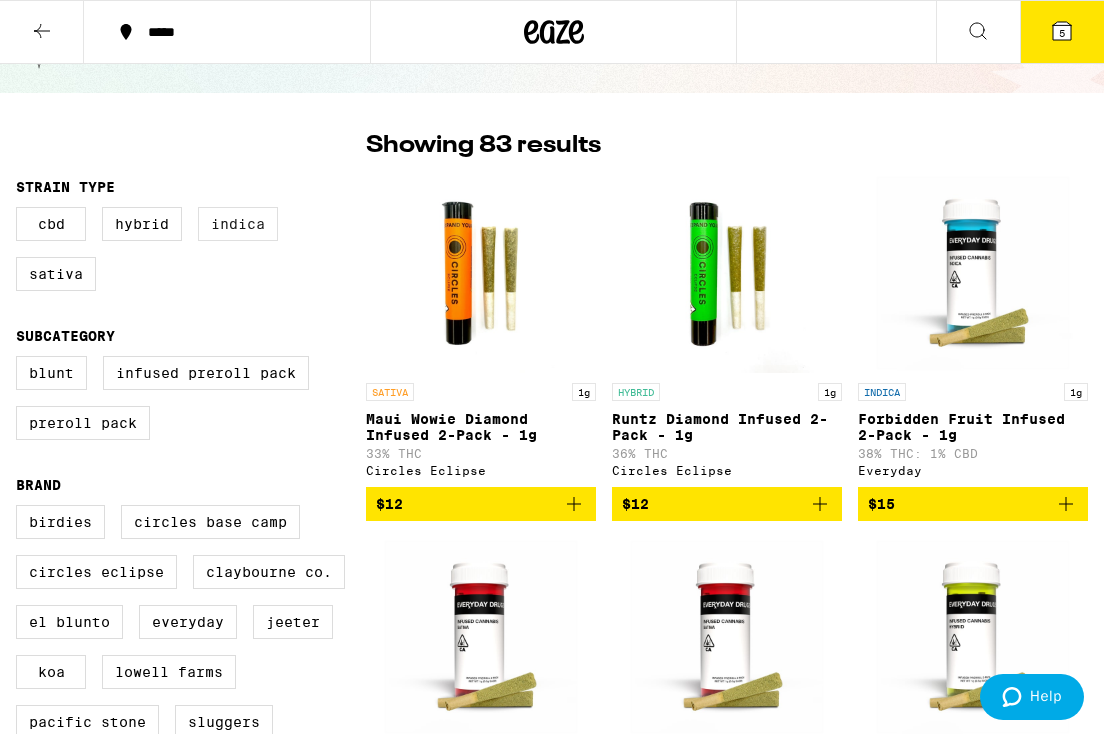 click on "Indica" at bounding box center (238, 224) 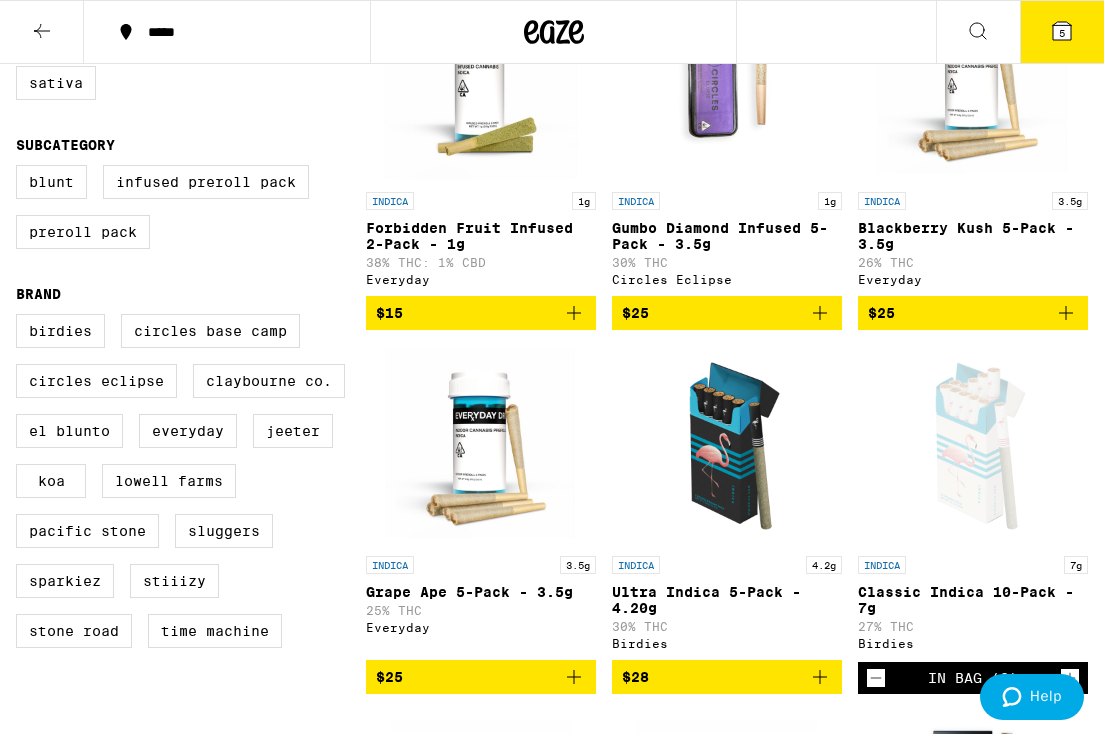 scroll, scrollTop: 303, scrollLeft: 0, axis: vertical 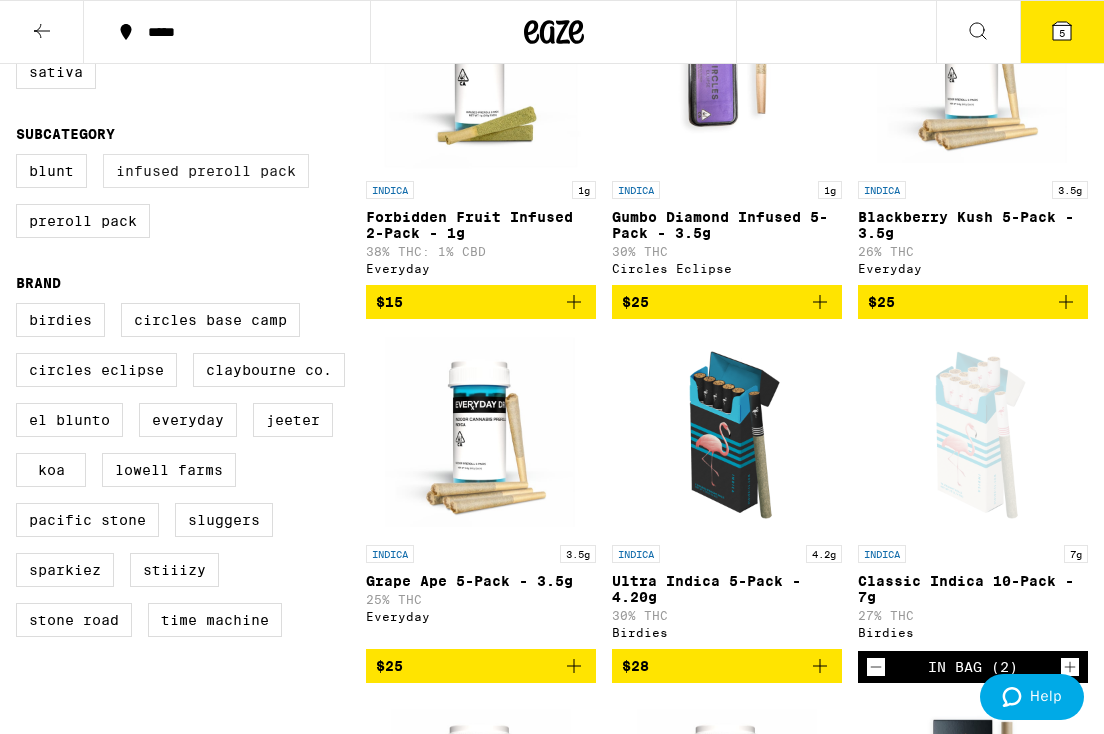 click on "Infused Preroll Pack" at bounding box center [206, 171] 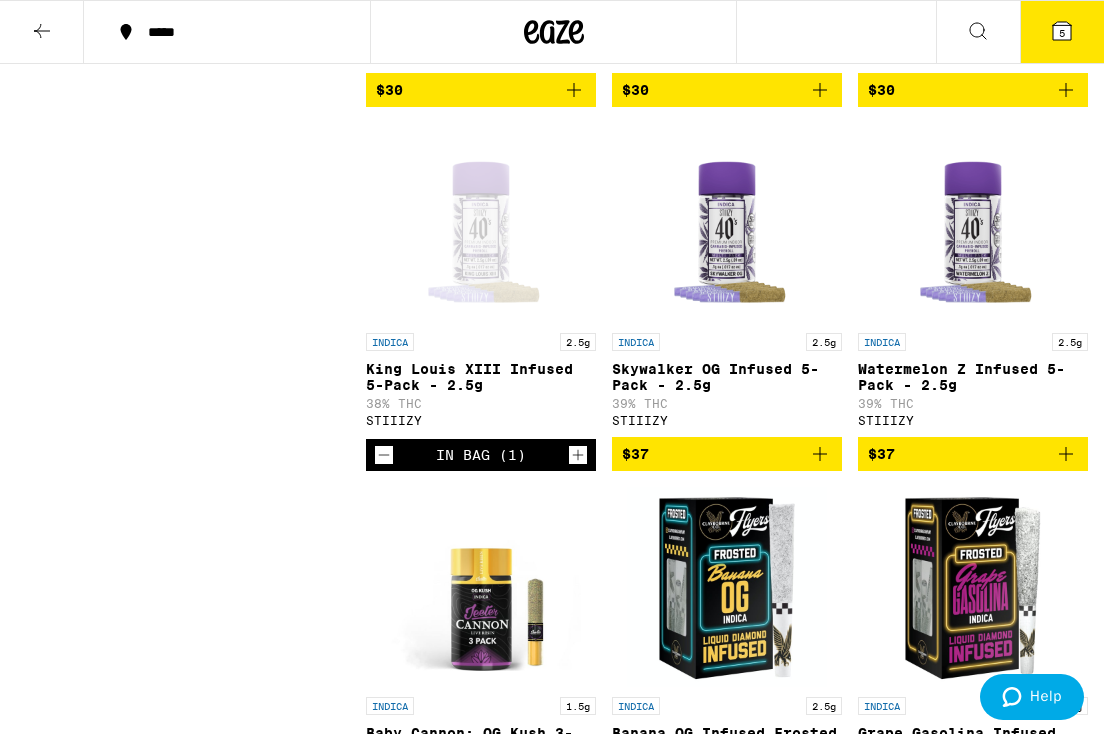 scroll, scrollTop: 885, scrollLeft: 0, axis: vertical 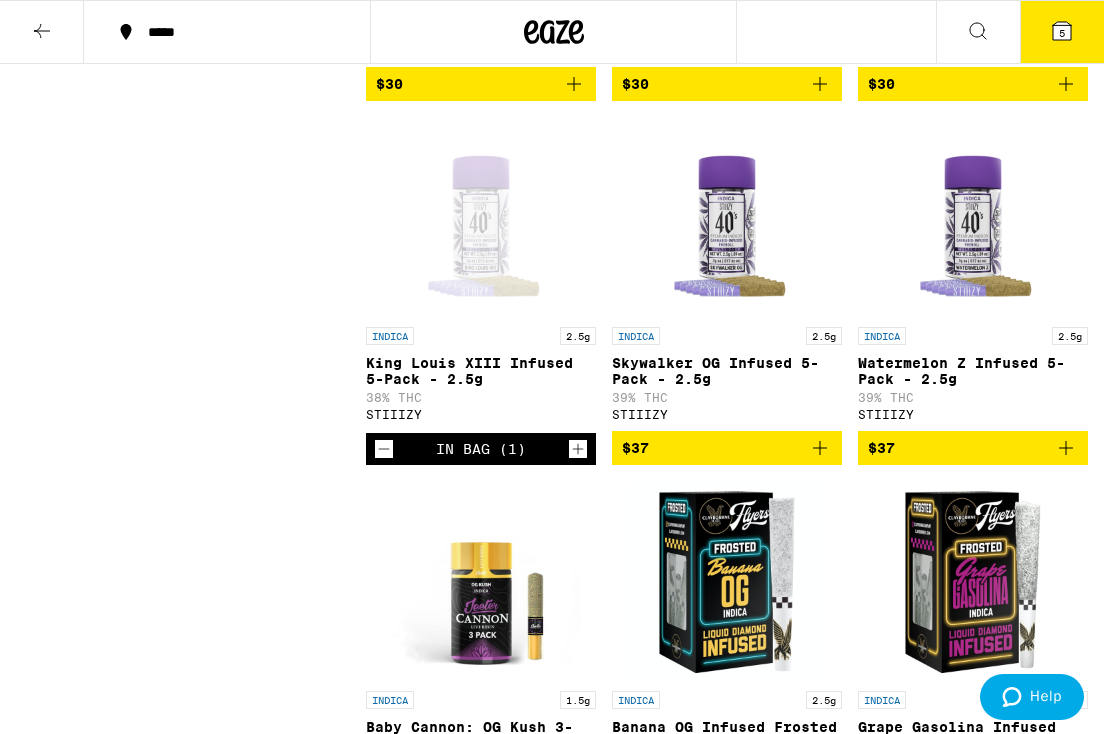 click 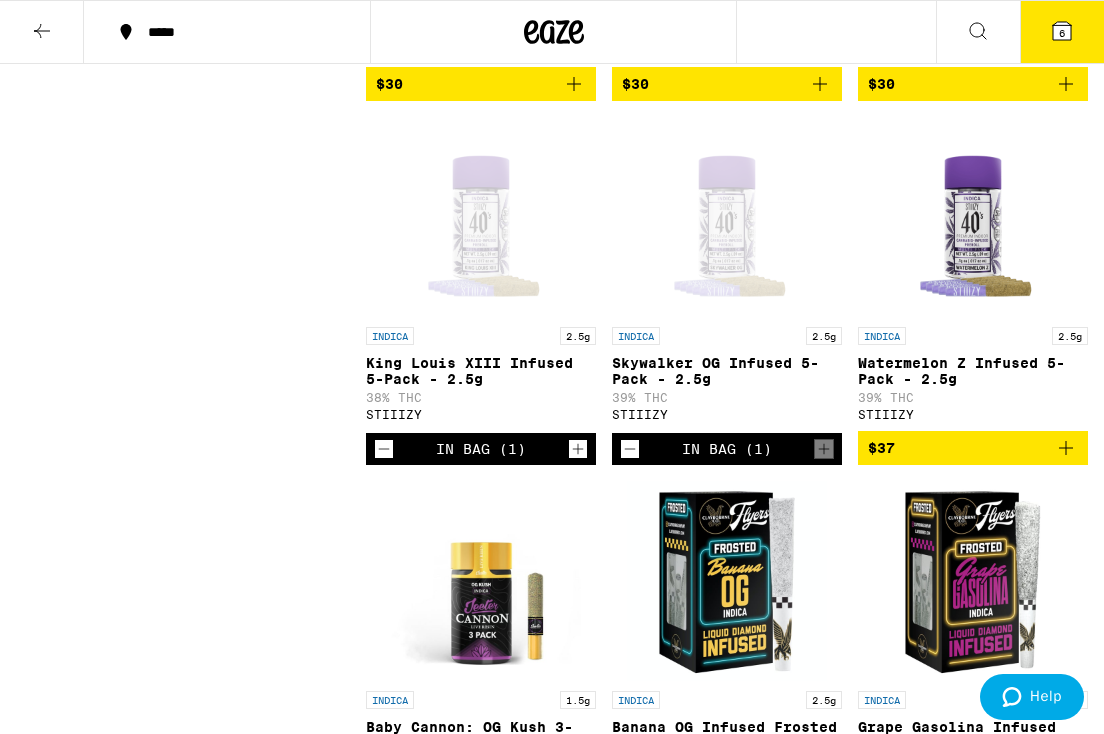 click 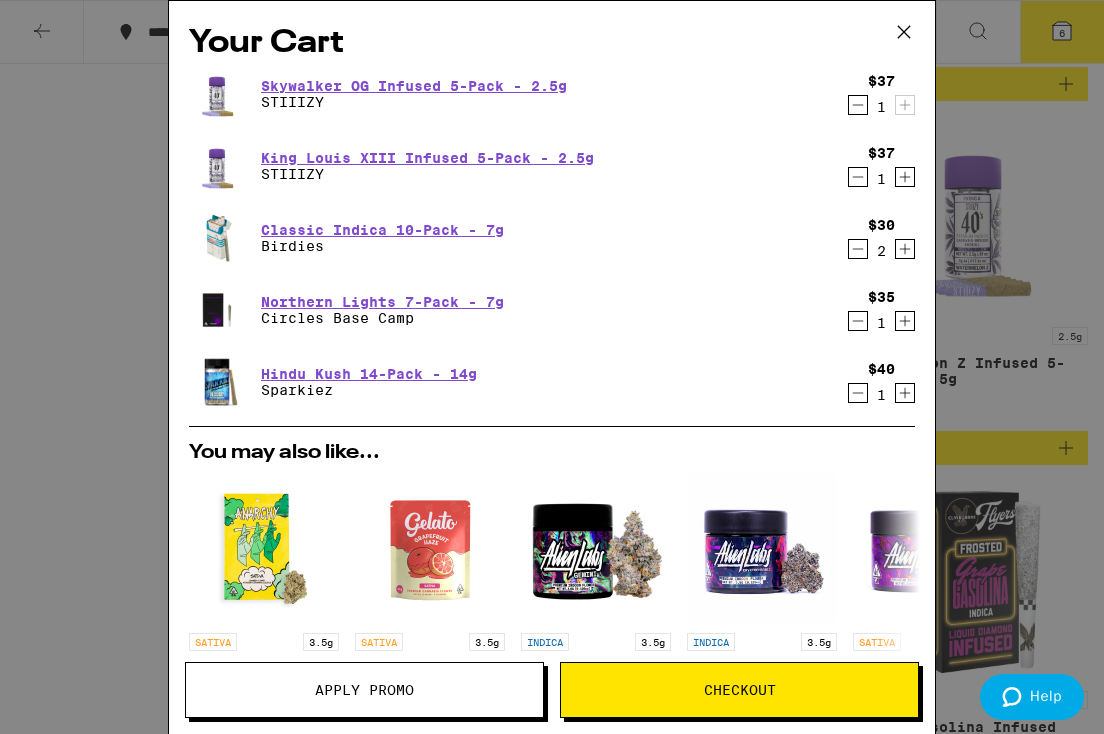 click 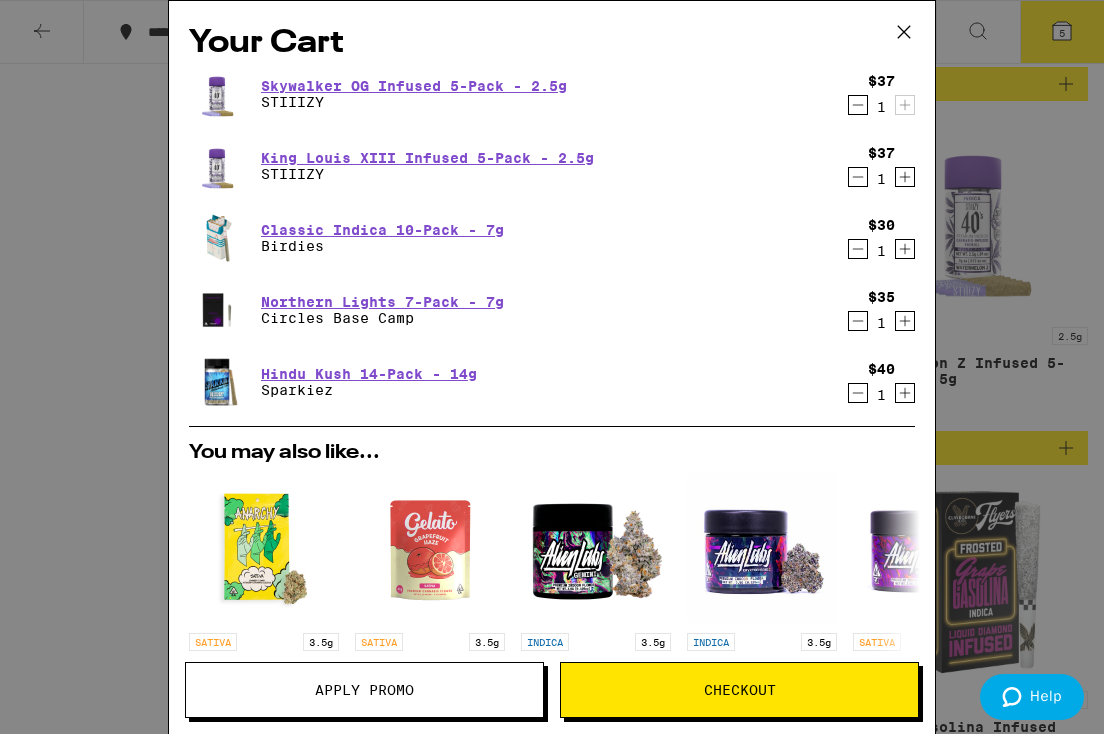 click 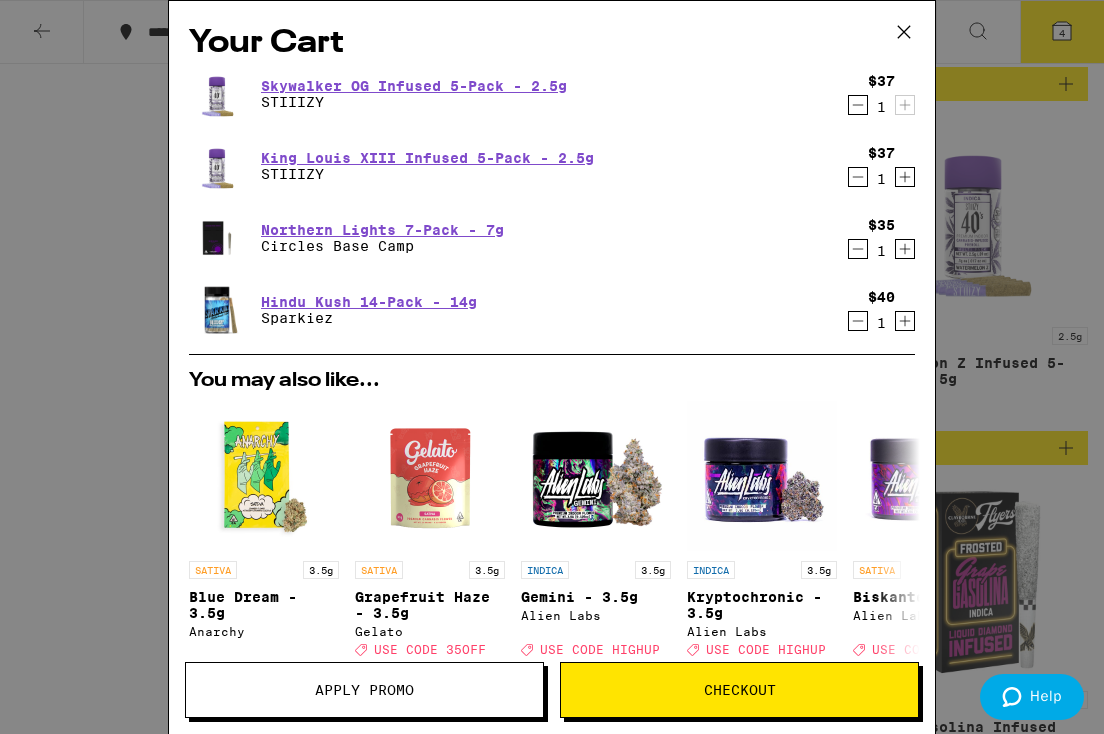 click 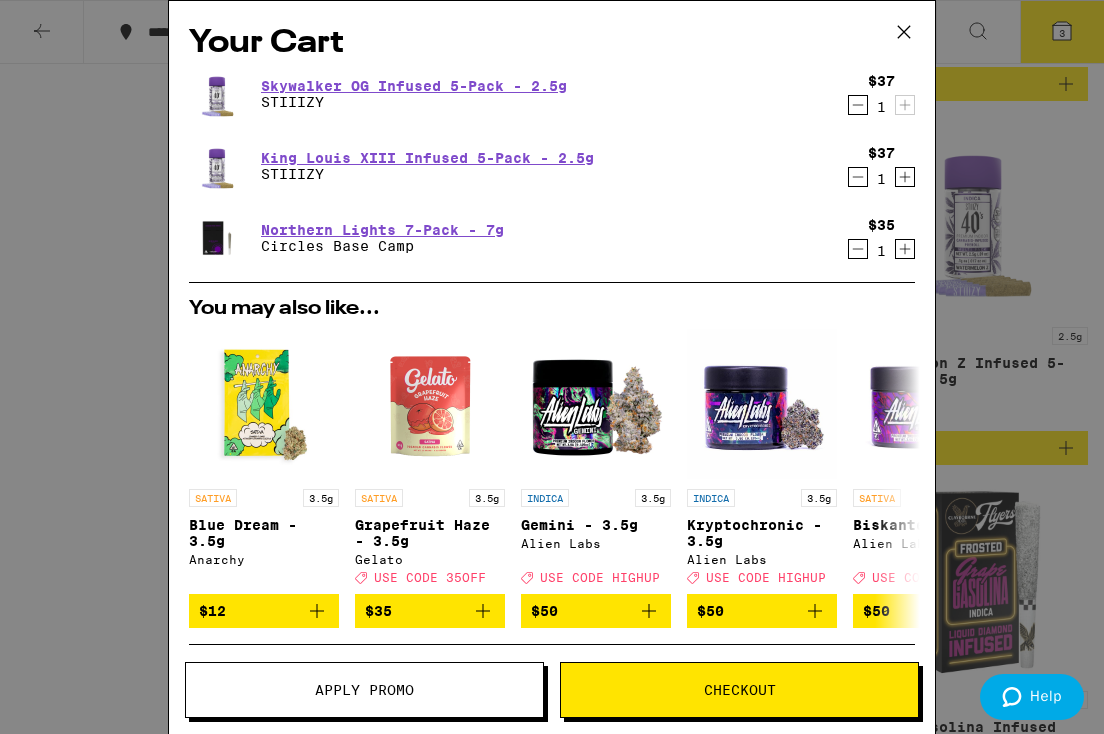 click on "Your Cart Skywalker OG Infused 5-Pack - 2.5g STIIIZY $[PRICE] 1 King Louis XIII Infused 5-Pack - 2.5g STIIIZY $[PRICE] 1 Northern Lights 7-Pack - 7g Circles Base Camp $[PRICE] 1 You may also like... SATIVA 3.5g Blue Dream - 3.5g Anarchy $[PRICE] SATIVA 3.5g Grapefruit Haze - 3.5g Gelato Deal Created with Sketch. USE CODE 35OFF $[PRICE] INDICA 3.5g Gemini - 3.5g Alien Labs Deal Created with Sketch. USE CODE HIGHUP $[PRICE] INDICA 3.5g Kryptochronic - 3.5g Alien Labs Deal Created with Sketch. USE CODE HIGHUP $[PRICE] SATIVA 3.5g Biskante - 3.5g Alien Labs Deal Created with Sketch. USE CODE HIGHUP $[PRICE] SATIVA 3.5g BK Satellite - 3.5g Alien Labs Deal Created with Sketch. USE CODE HIGHUP $[PRICE] HYBRID 3.5g Zangria - 3.5g Alien Labs Deal Created with Sketch. USE CODE HIGHUP $[PRICE] INDICA 3.5g Melted Strawberries - 3.5g Ember Valley Deal Created with Sketch. USE CODE 35OFF $[PRICE] INDICA 3.5g Brain Dead - 3.5g CAM Deal Created with Sketch. USE CODE HIGHUP $[PRICE] SATIVA 3.5g Super Silver Haze - 3.5g CAM Deal Created with Sketch. USE CODE HIGHUP $[PRICE] Subtotal $[PRICE]" at bounding box center [552, 367] 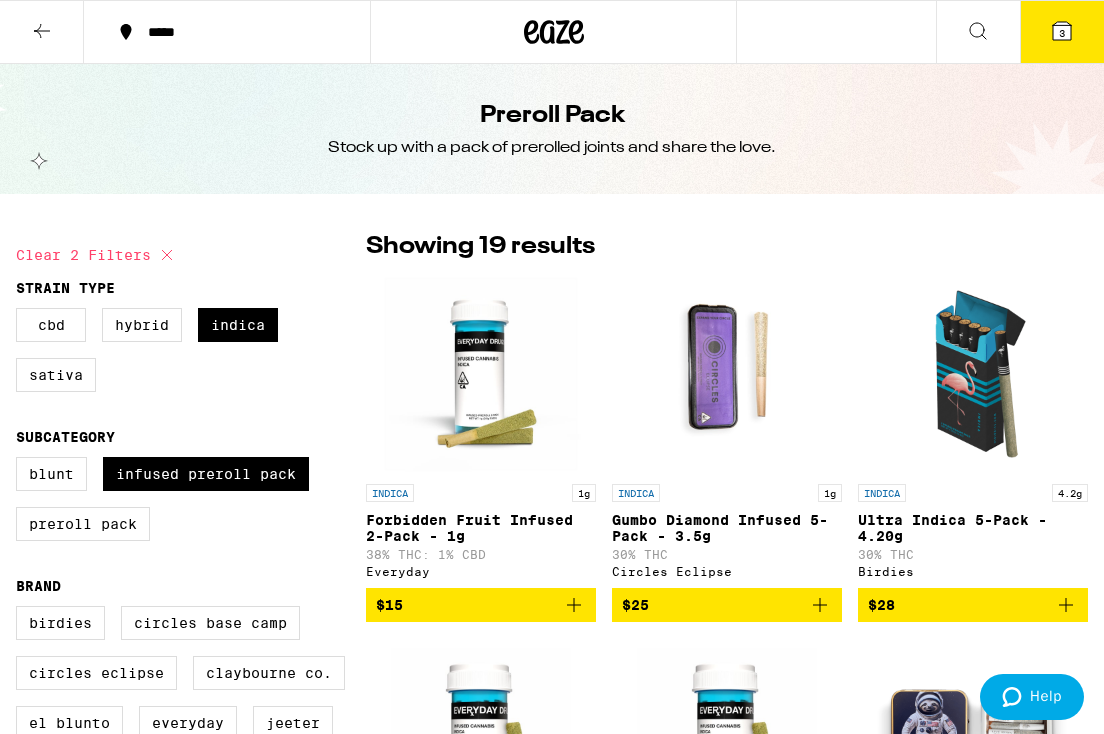 scroll, scrollTop: 63, scrollLeft: 0, axis: vertical 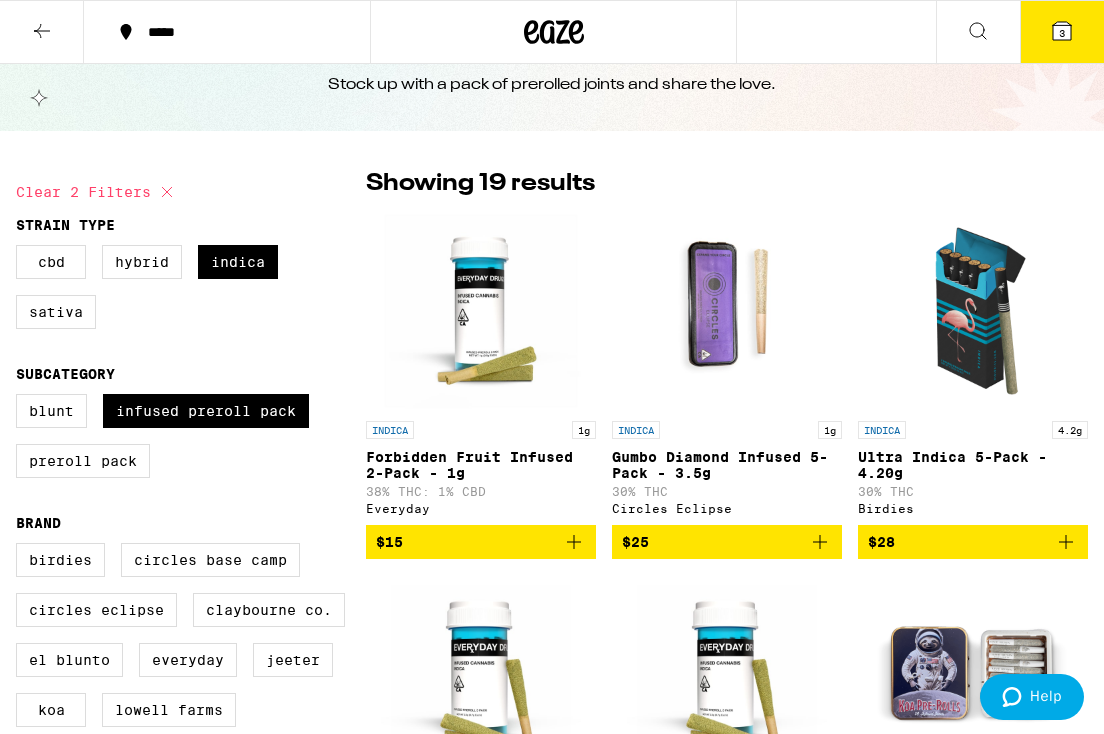 click 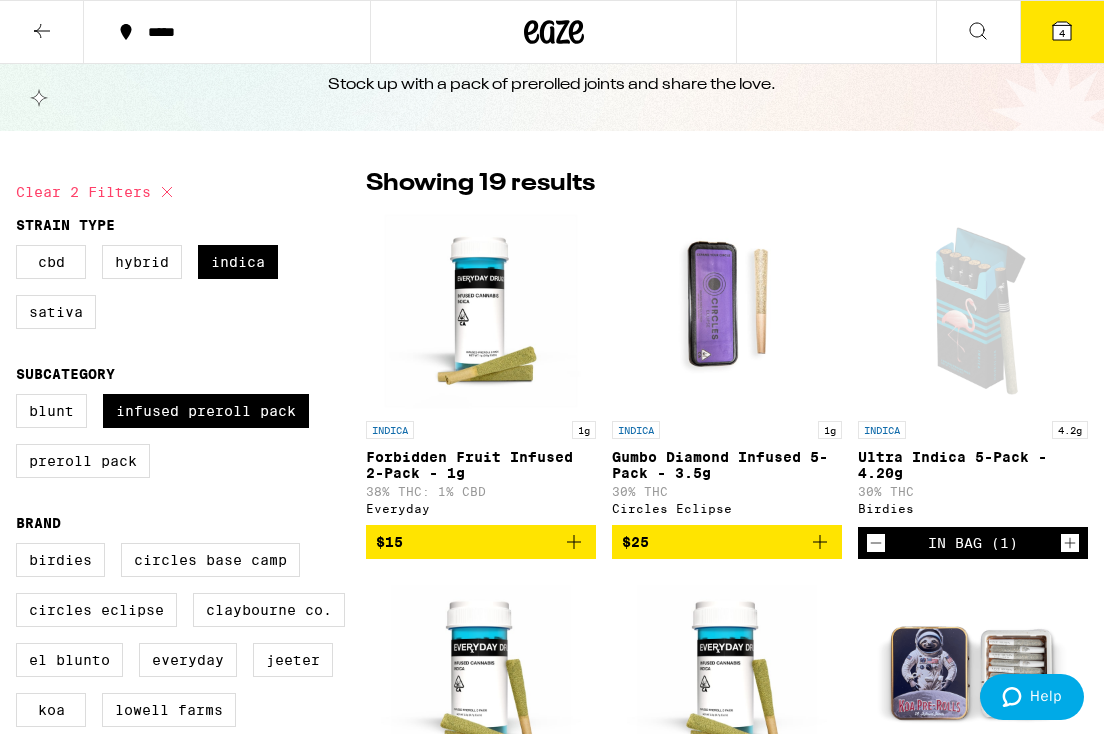 click on "4" at bounding box center [1062, 32] 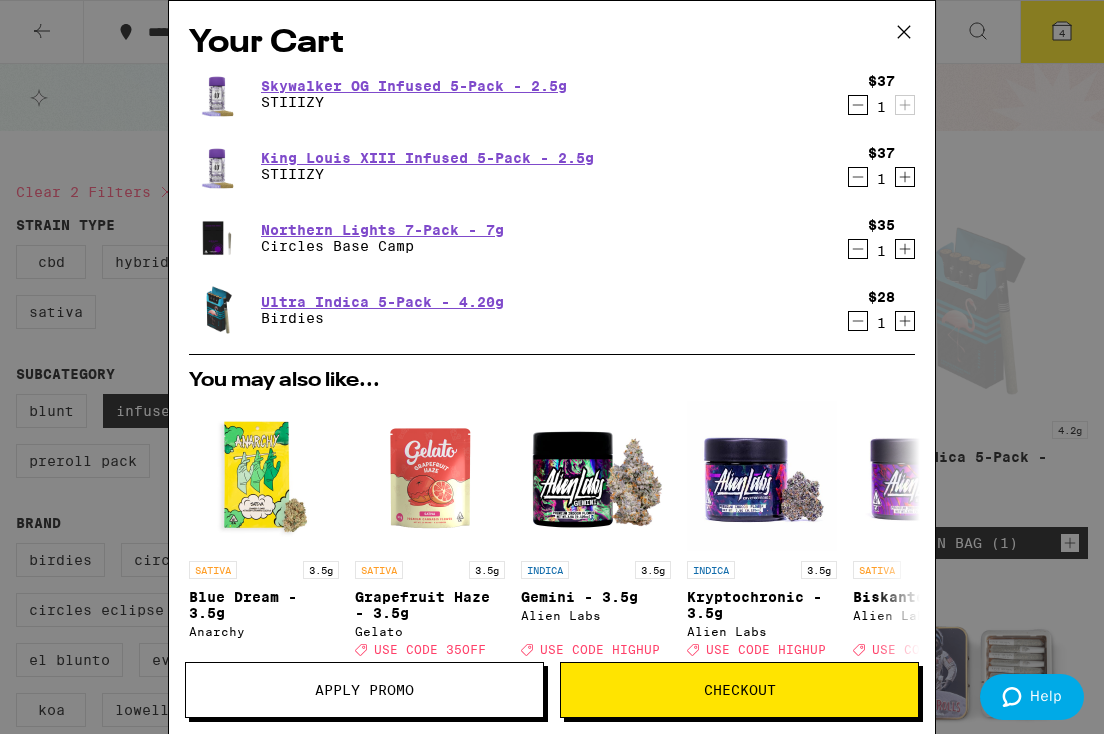 scroll, scrollTop: 332, scrollLeft: 0, axis: vertical 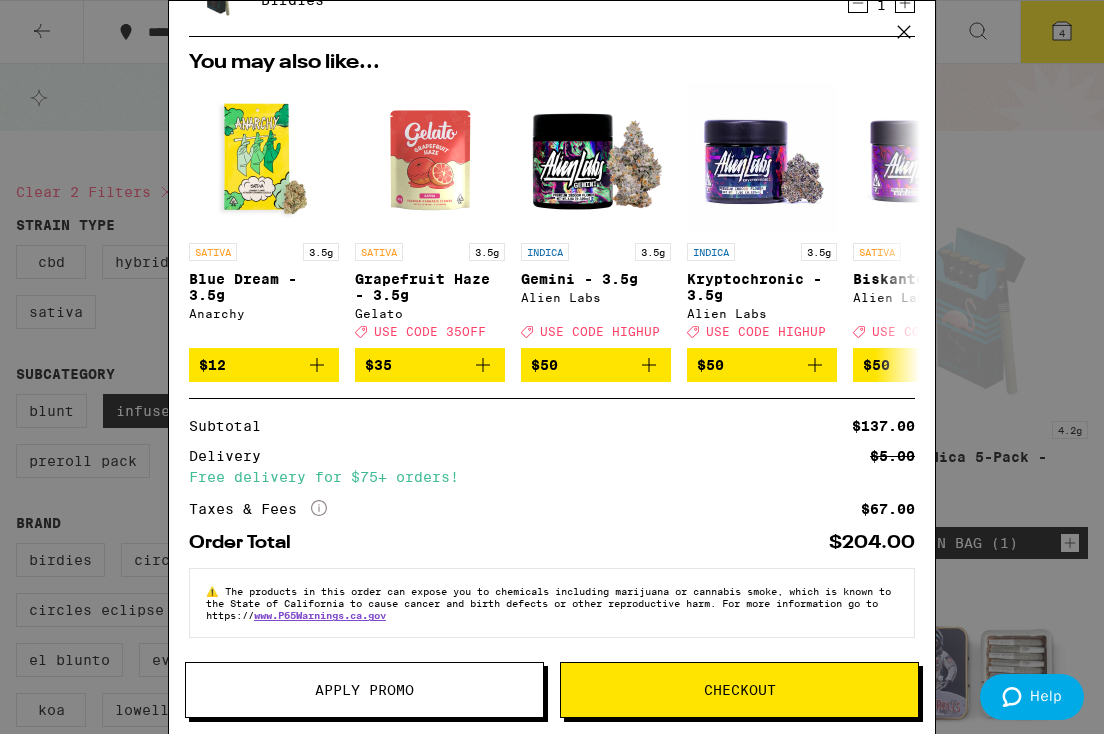 click 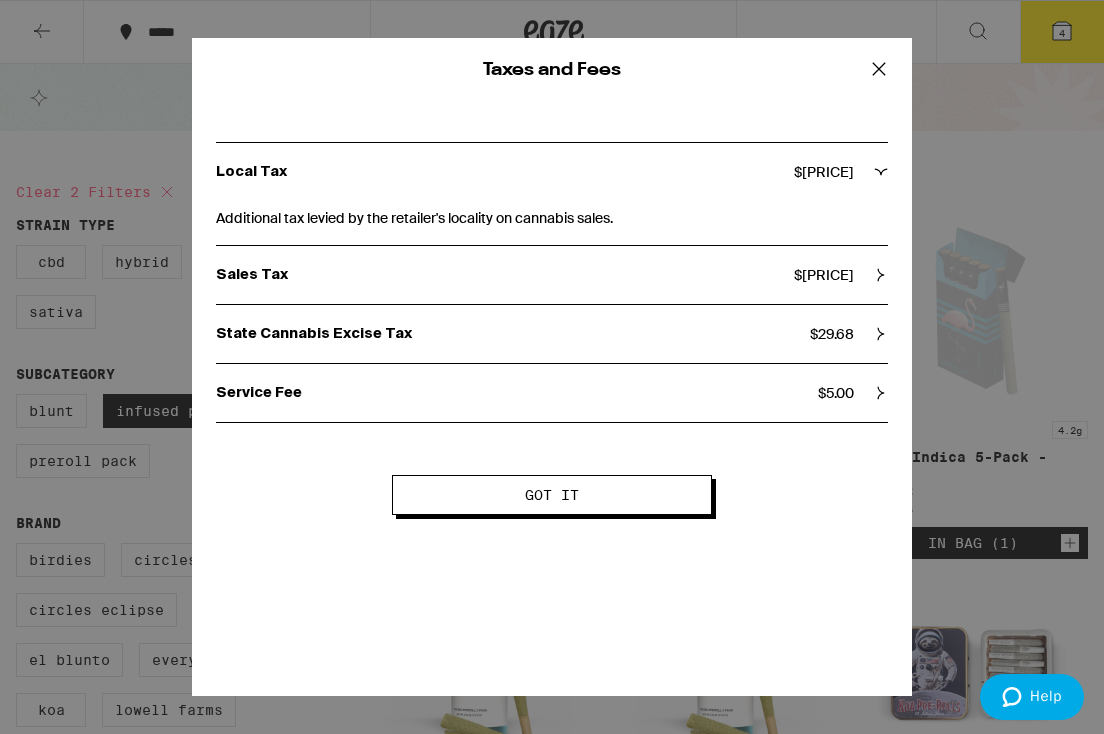 click 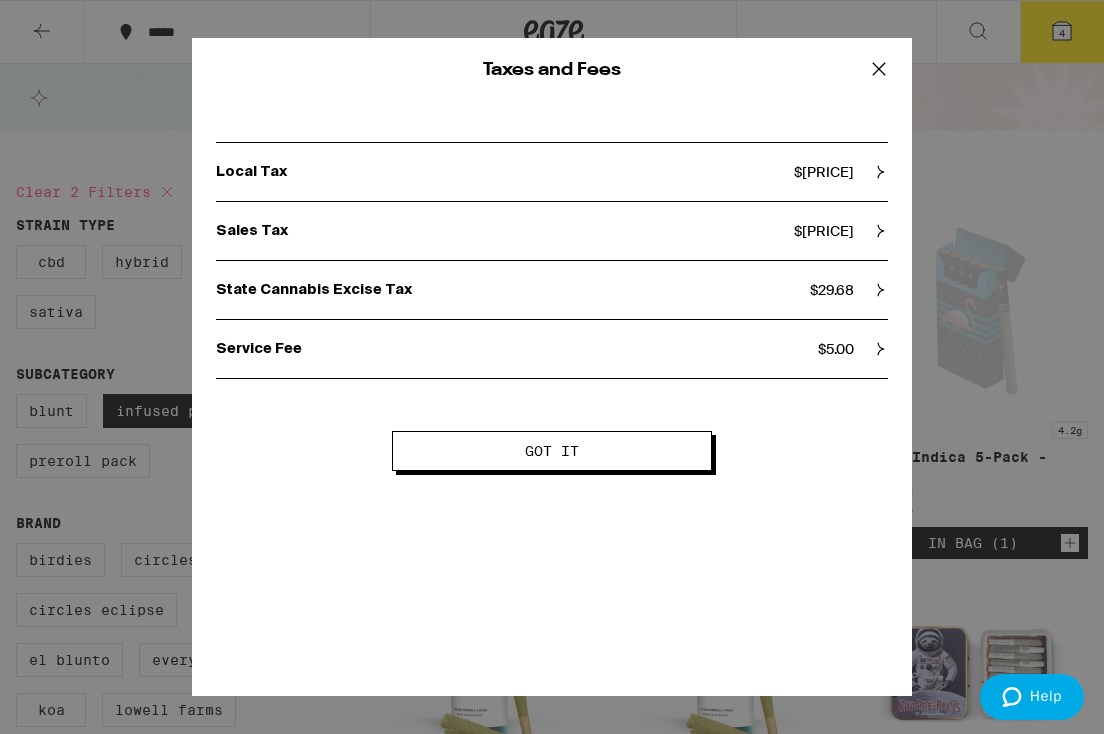 click 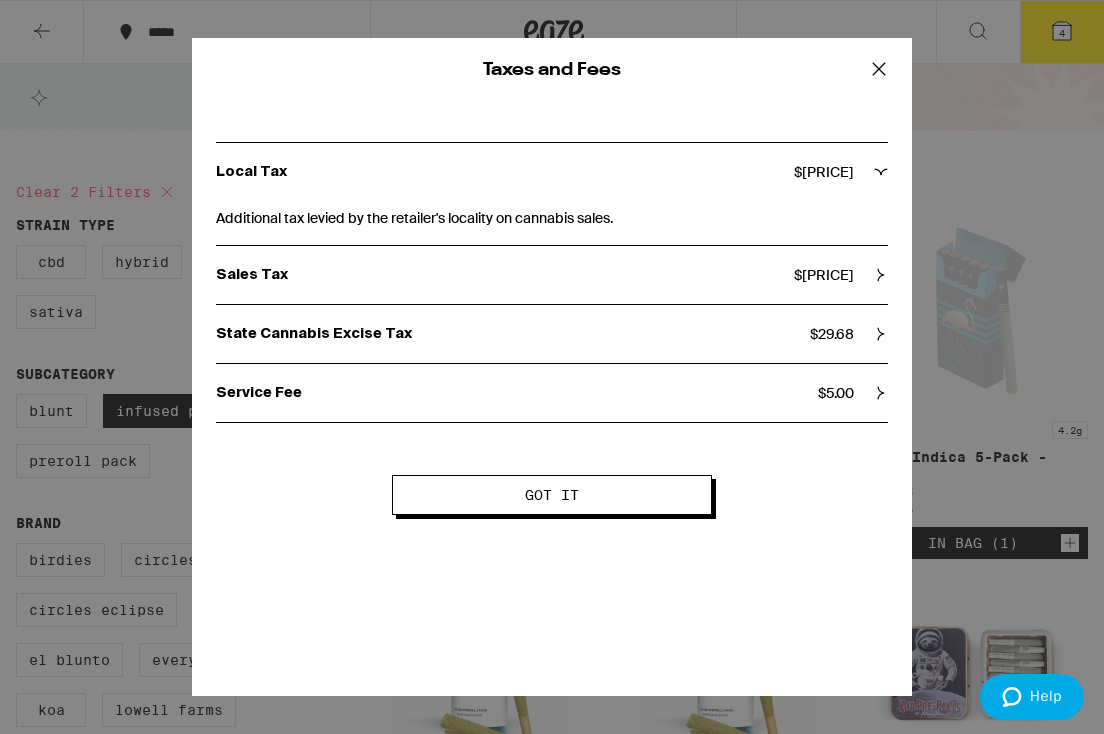 click on "Additional tax levied by the retailer's locality on cannabis sales." at bounding box center [552, 223] 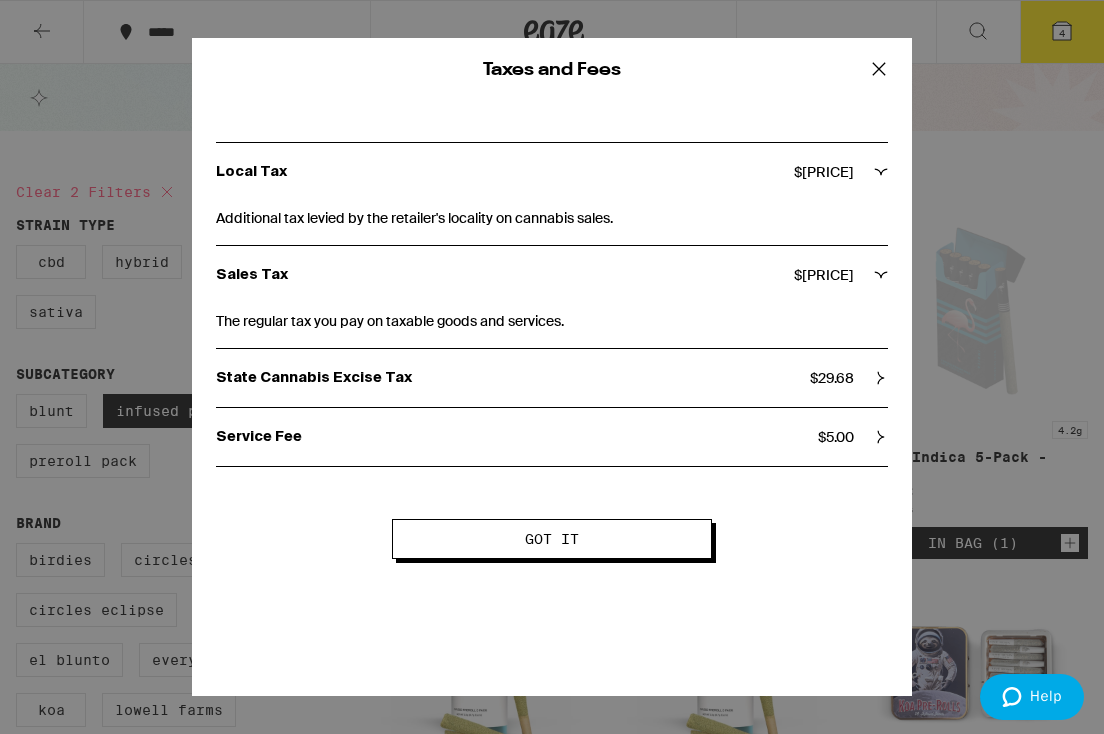 click on "State Cannabis Excise Tax $ [PRICE]" at bounding box center (552, 378) 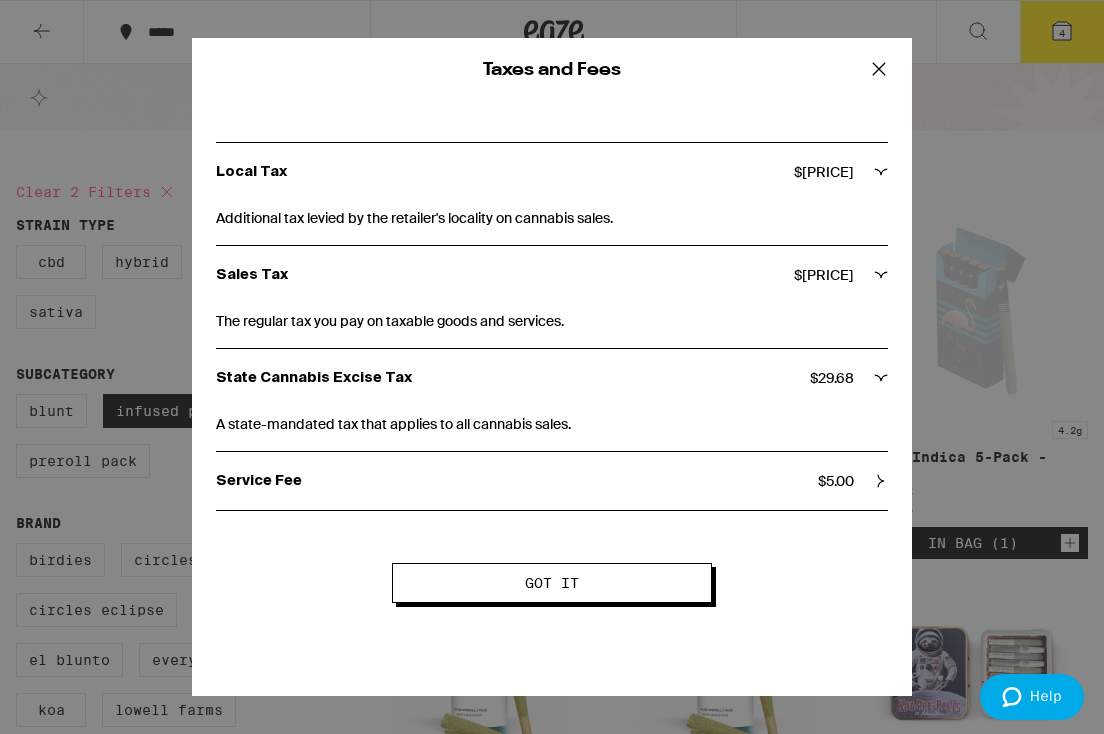 click on "$ [PRICE]" at bounding box center [836, 481] 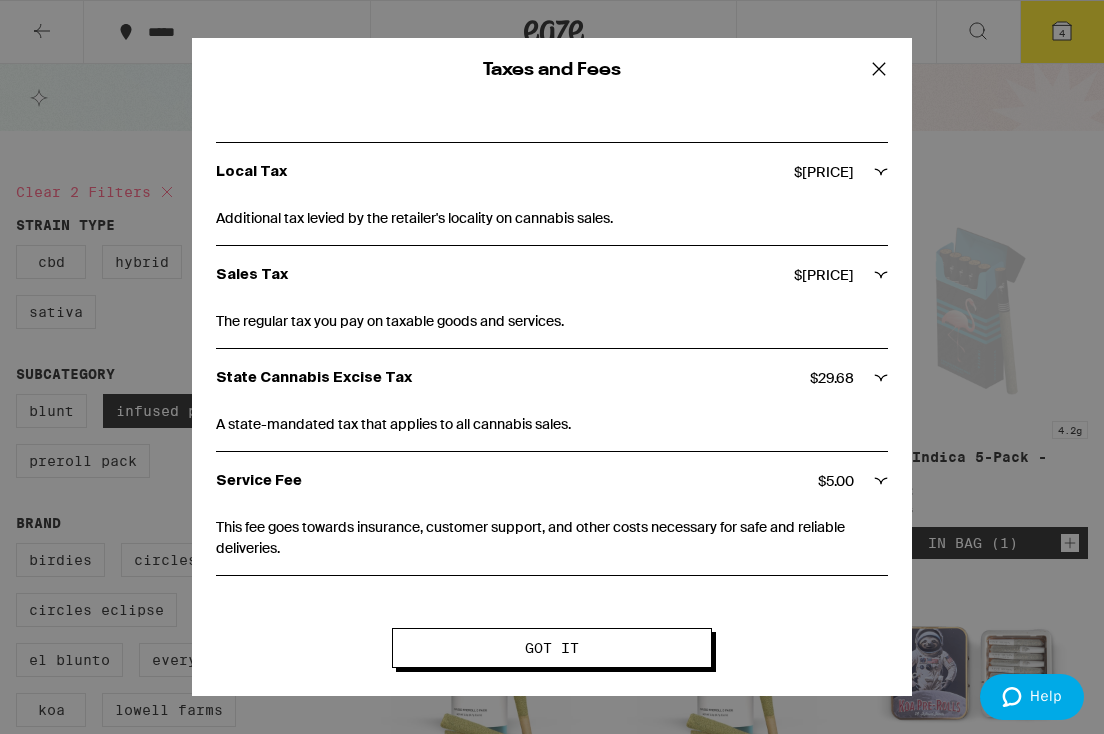 click on "Got it" at bounding box center [552, 648] 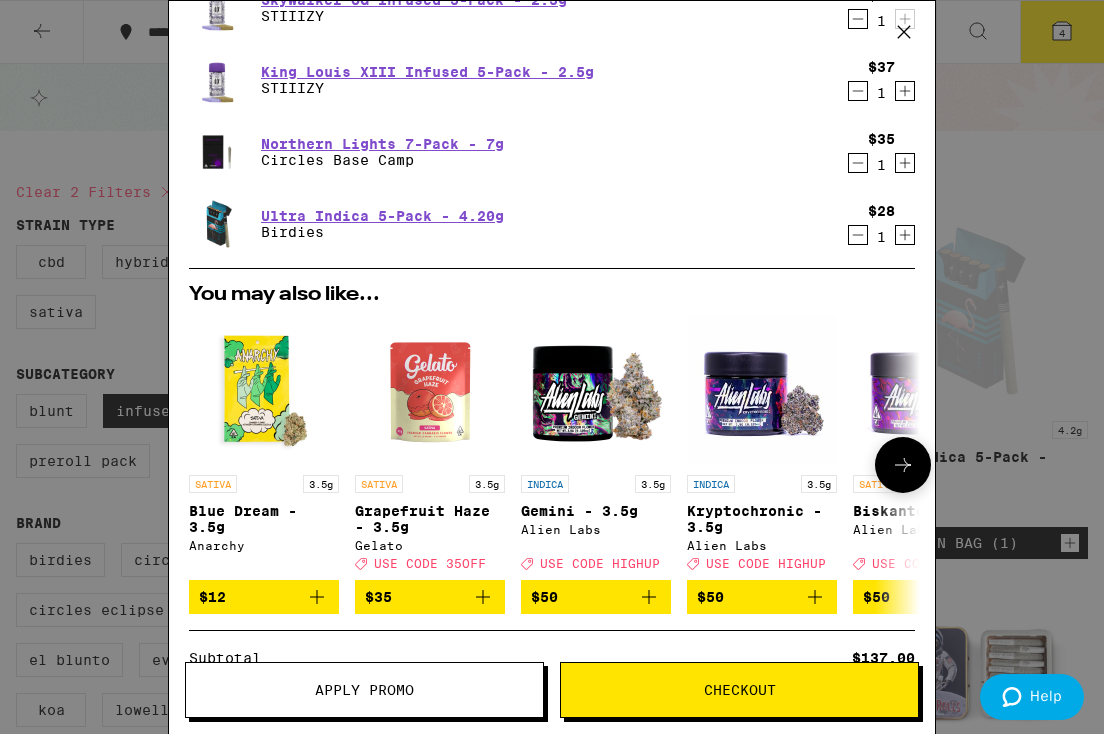 scroll, scrollTop: 332, scrollLeft: 0, axis: vertical 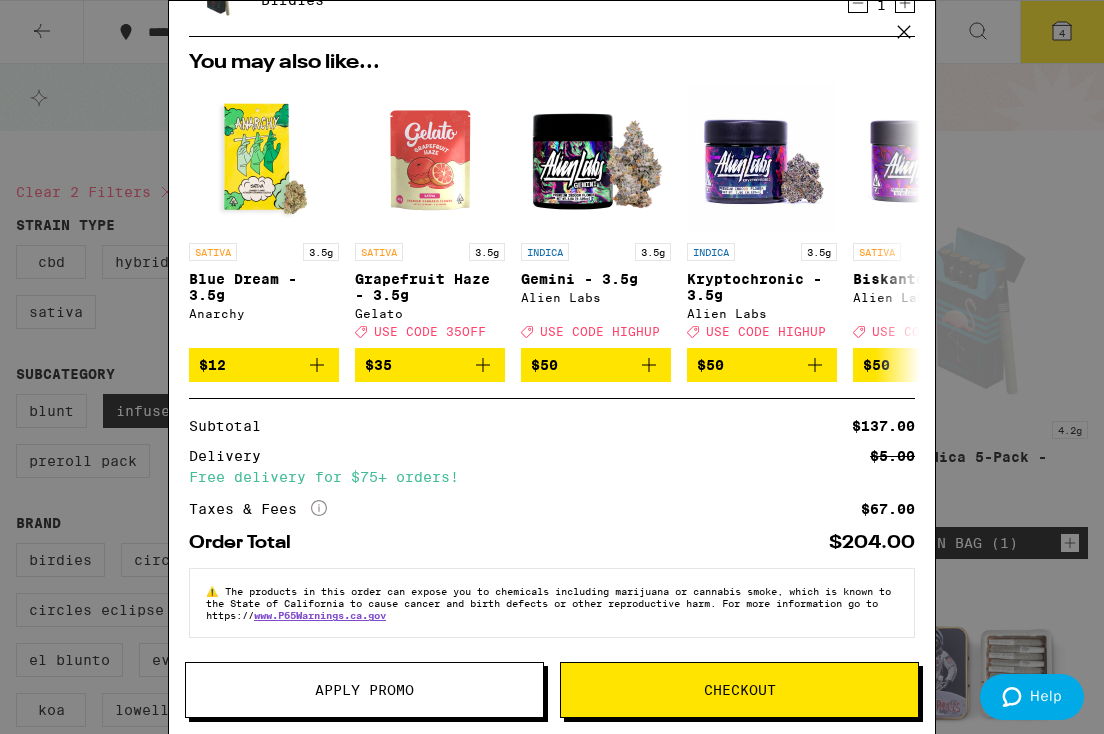 click on "Checkout" at bounding box center [739, 690] 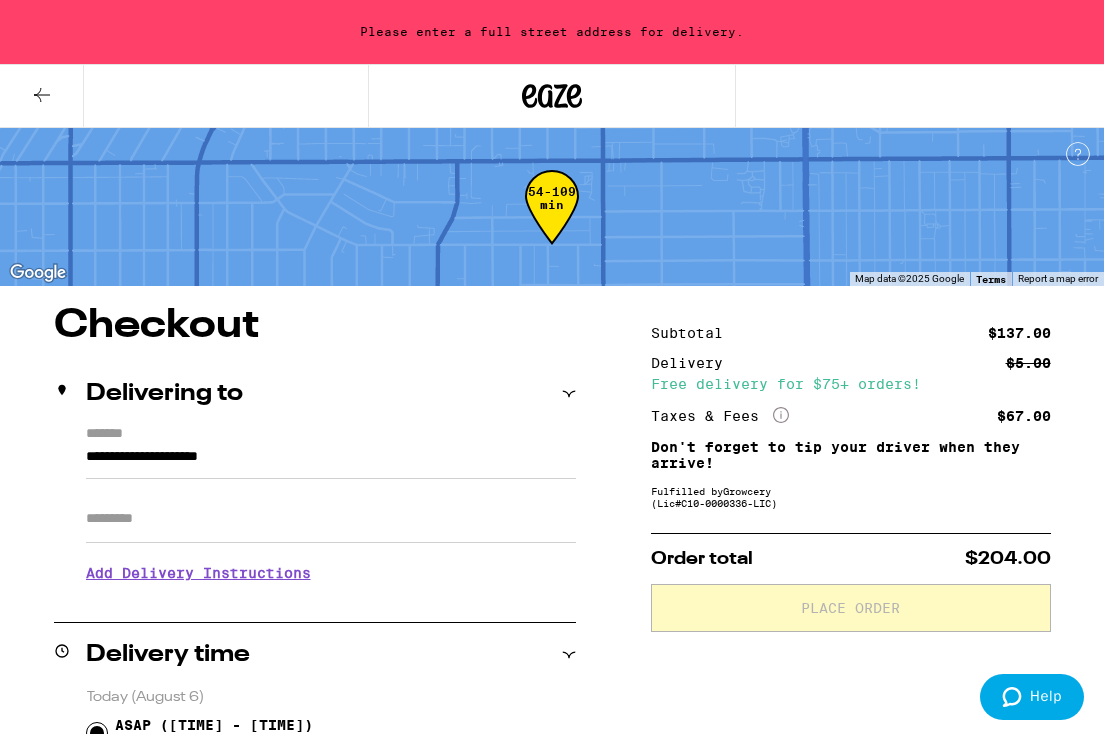 click on "Apt/Suite" at bounding box center [331, 519] 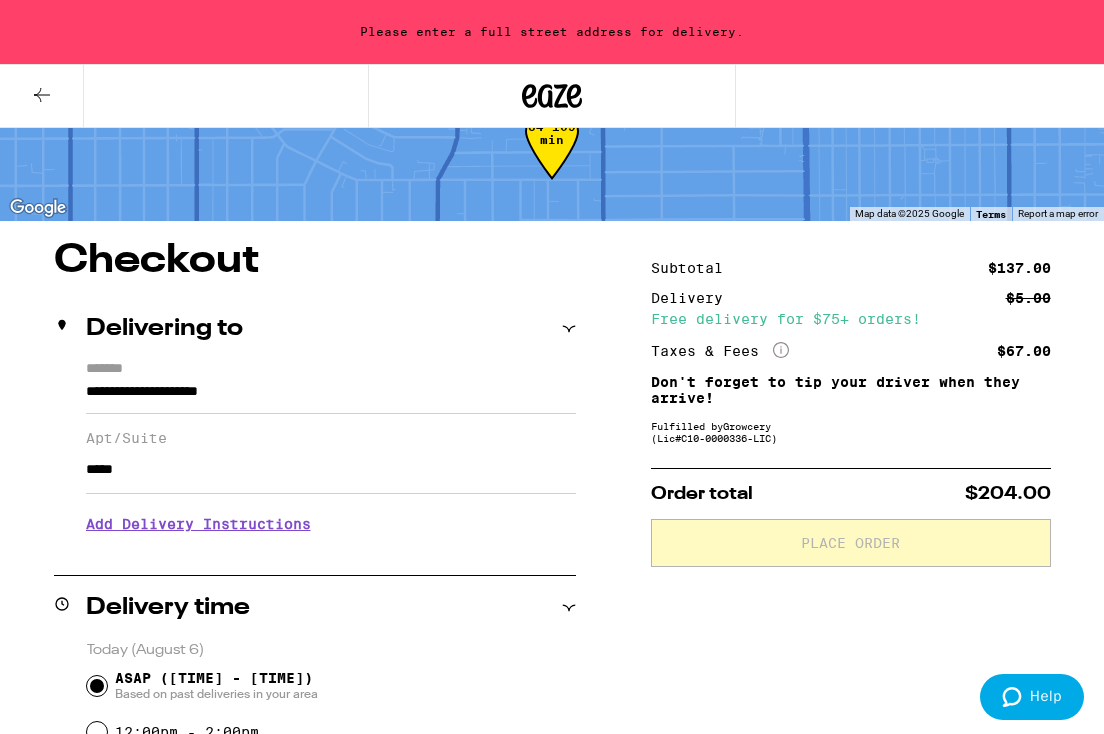 scroll, scrollTop: 118, scrollLeft: 0, axis: vertical 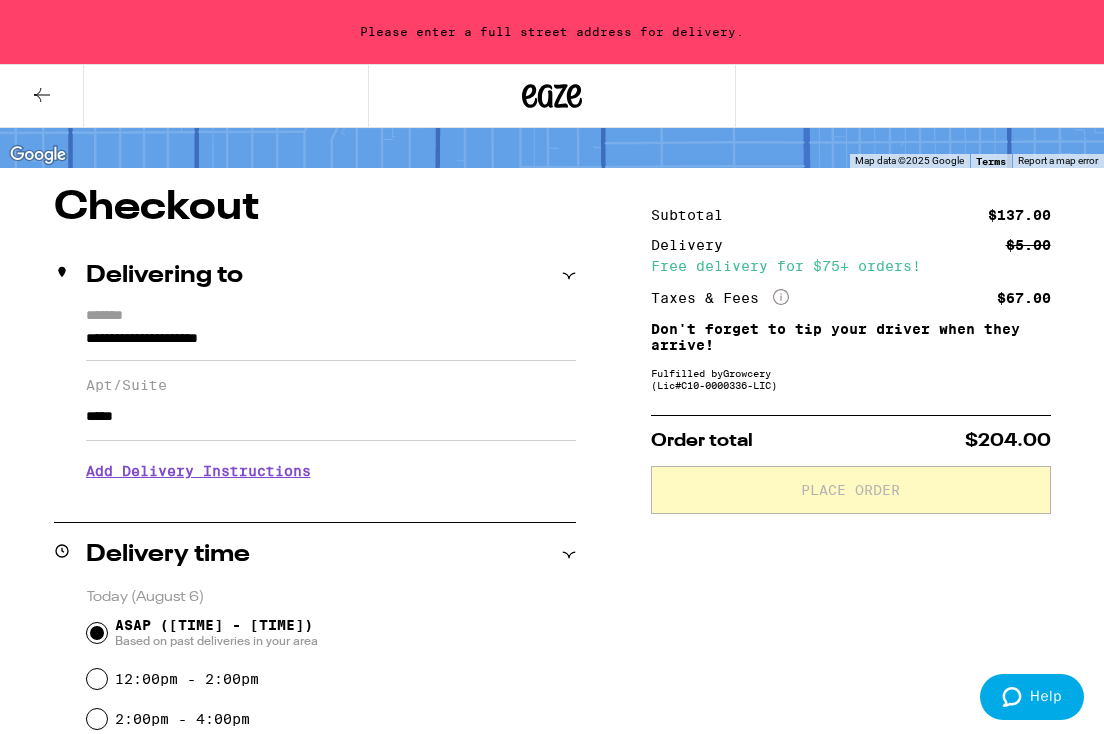 type on "*****" 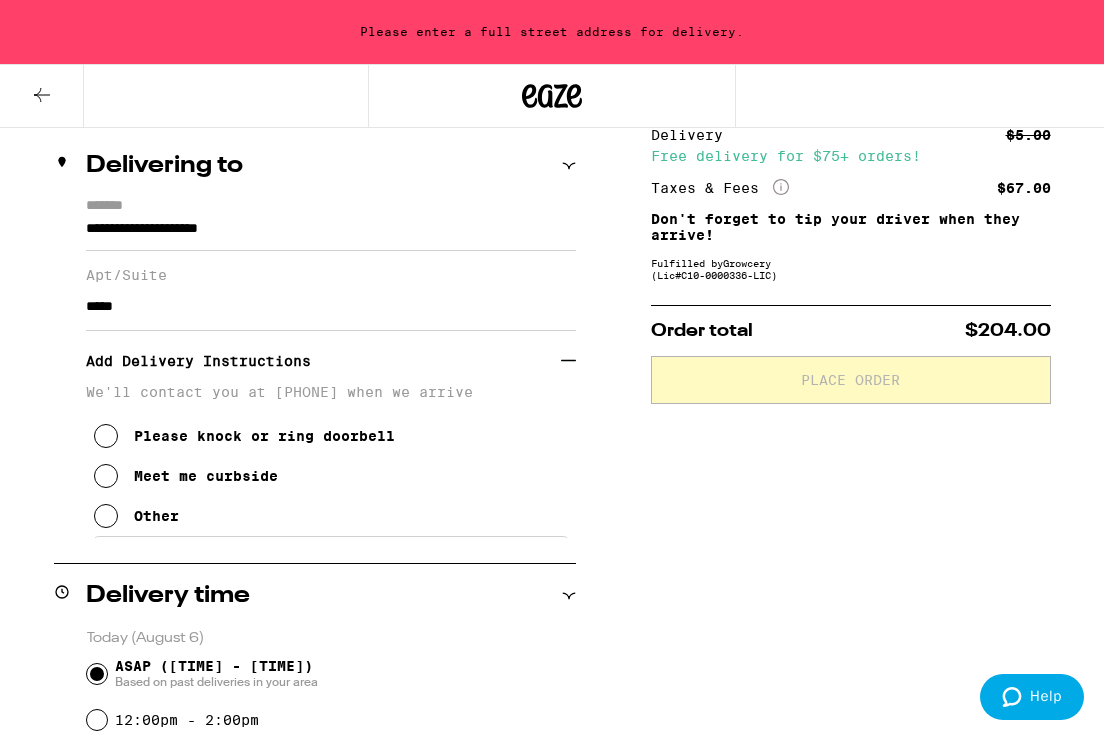 scroll, scrollTop: 229, scrollLeft: 0, axis: vertical 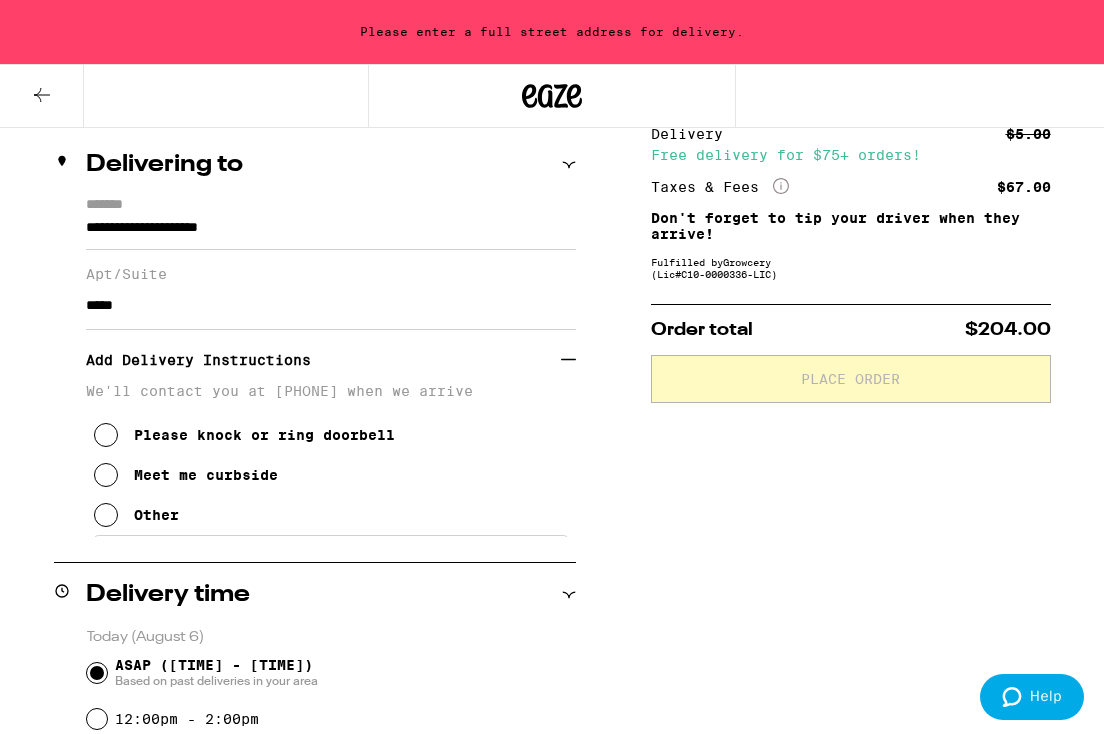 click on "Meet me curbside" at bounding box center (206, 475) 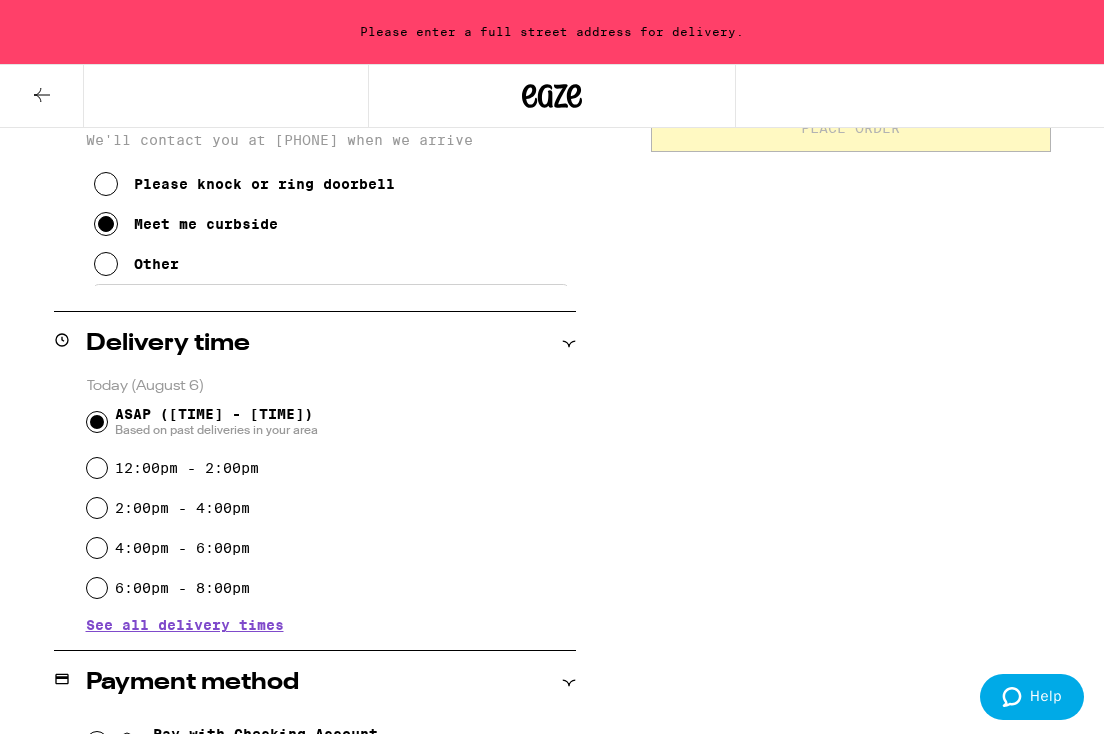 scroll, scrollTop: 484, scrollLeft: 0, axis: vertical 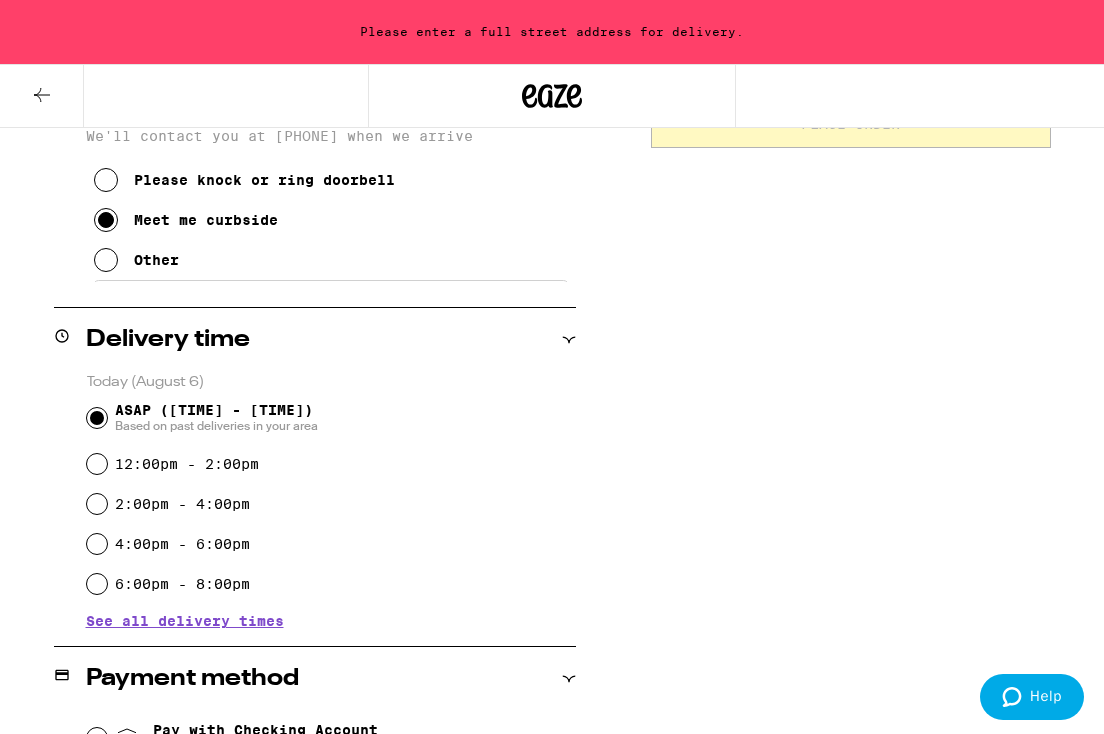 click on "12:00pm - 2:00pm" at bounding box center (187, 464) 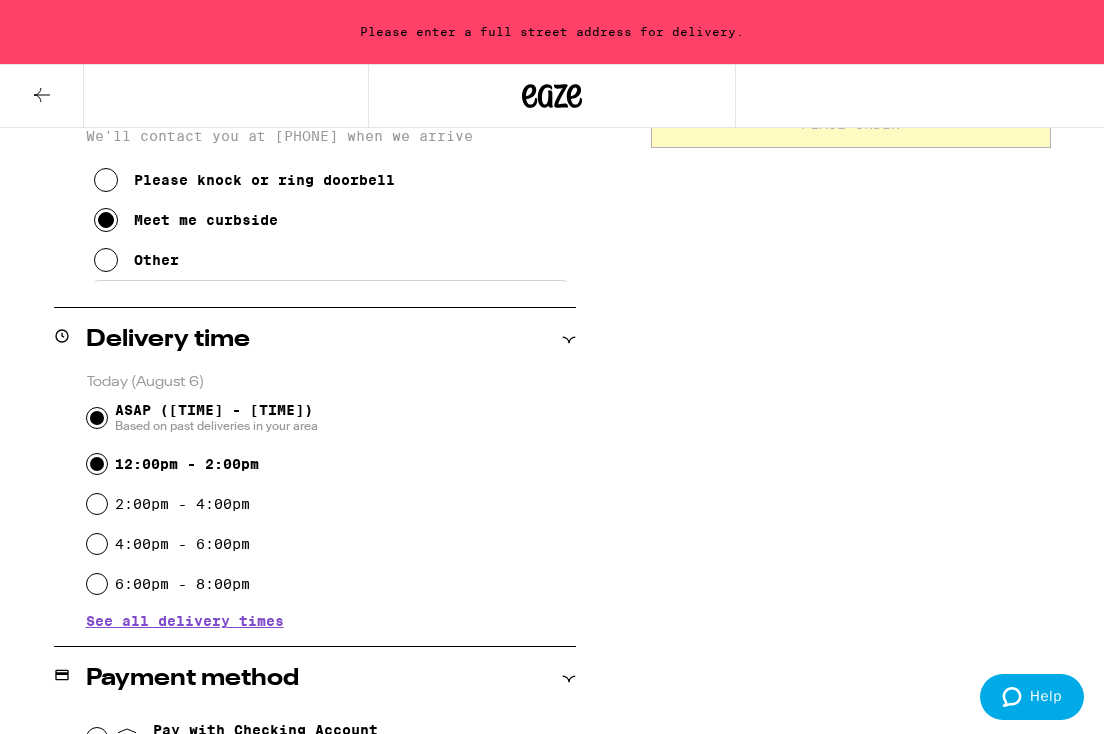 click on "12:00pm - 2:00pm" at bounding box center (97, 464) 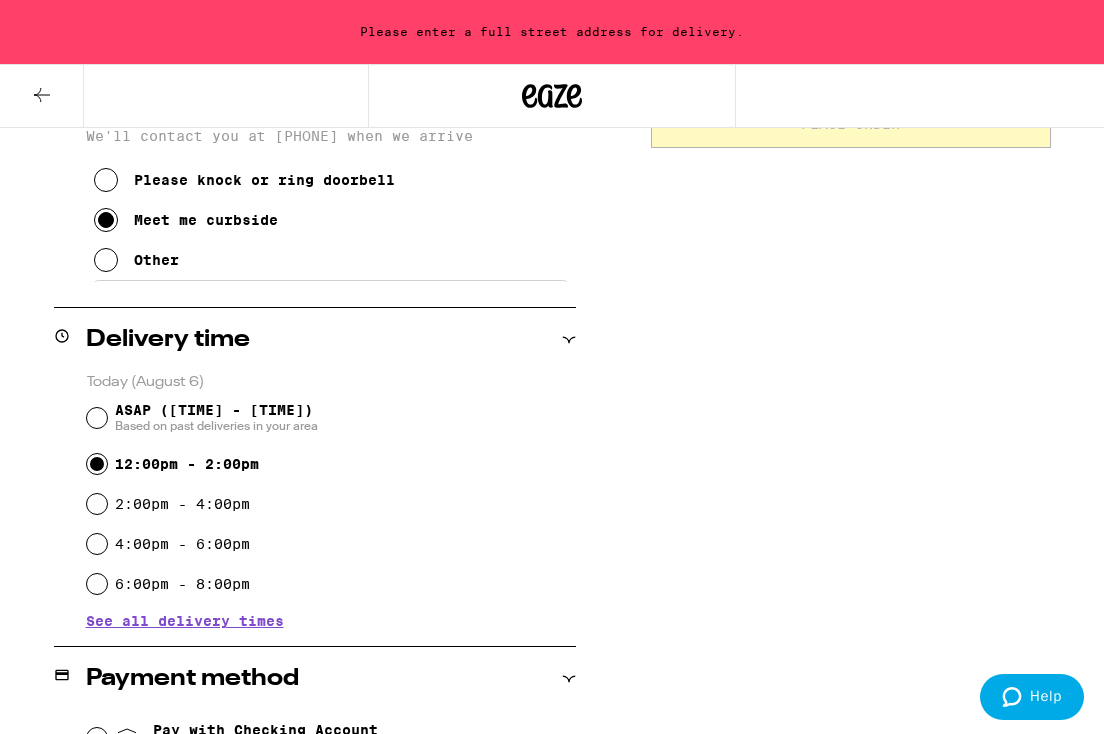 radio on "true" 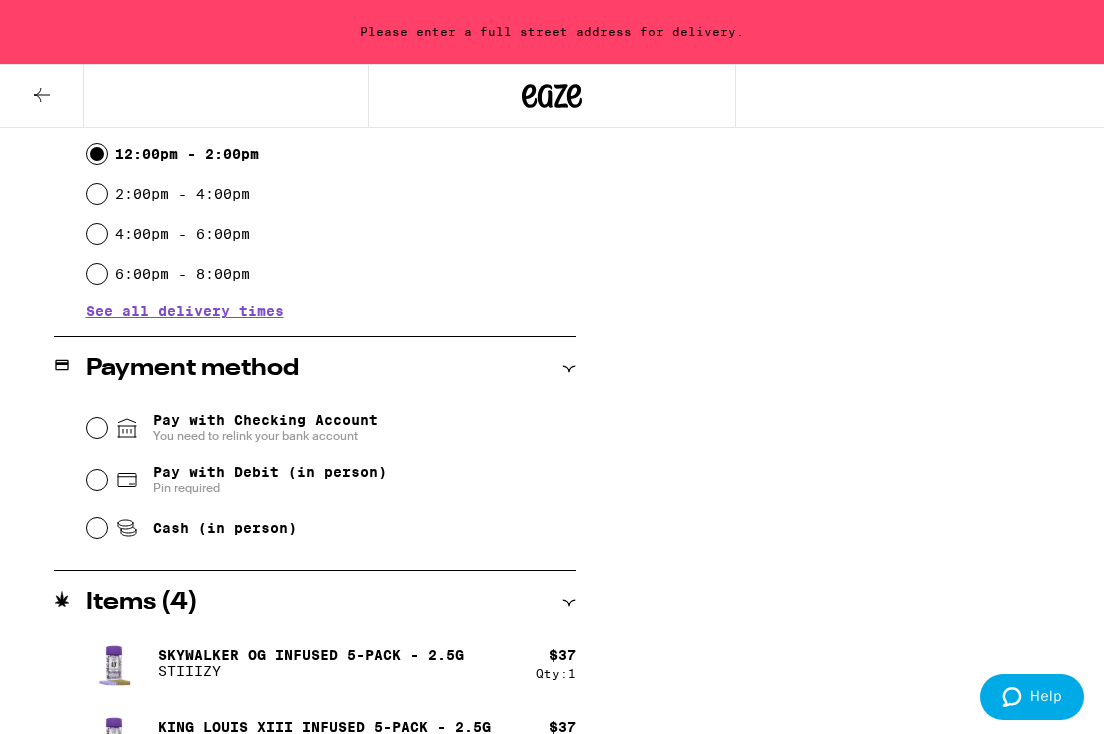 scroll, scrollTop: 809, scrollLeft: 0, axis: vertical 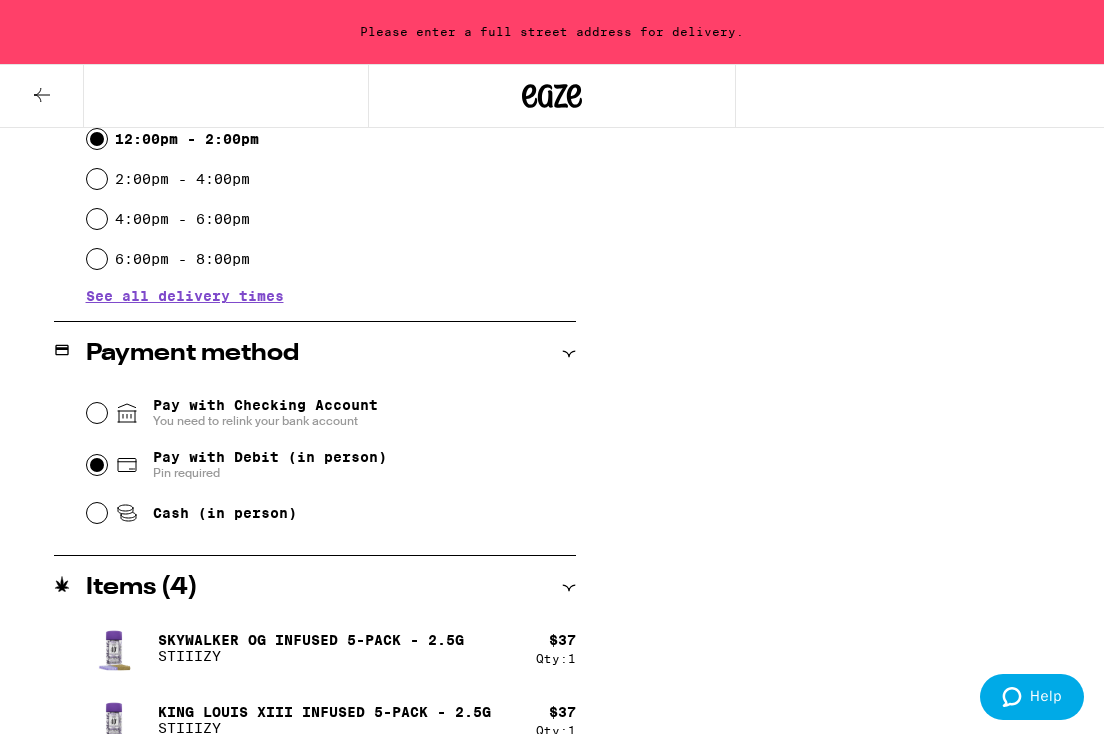 click on "Pay with Debit (in person) Pin required" at bounding box center (97, 465) 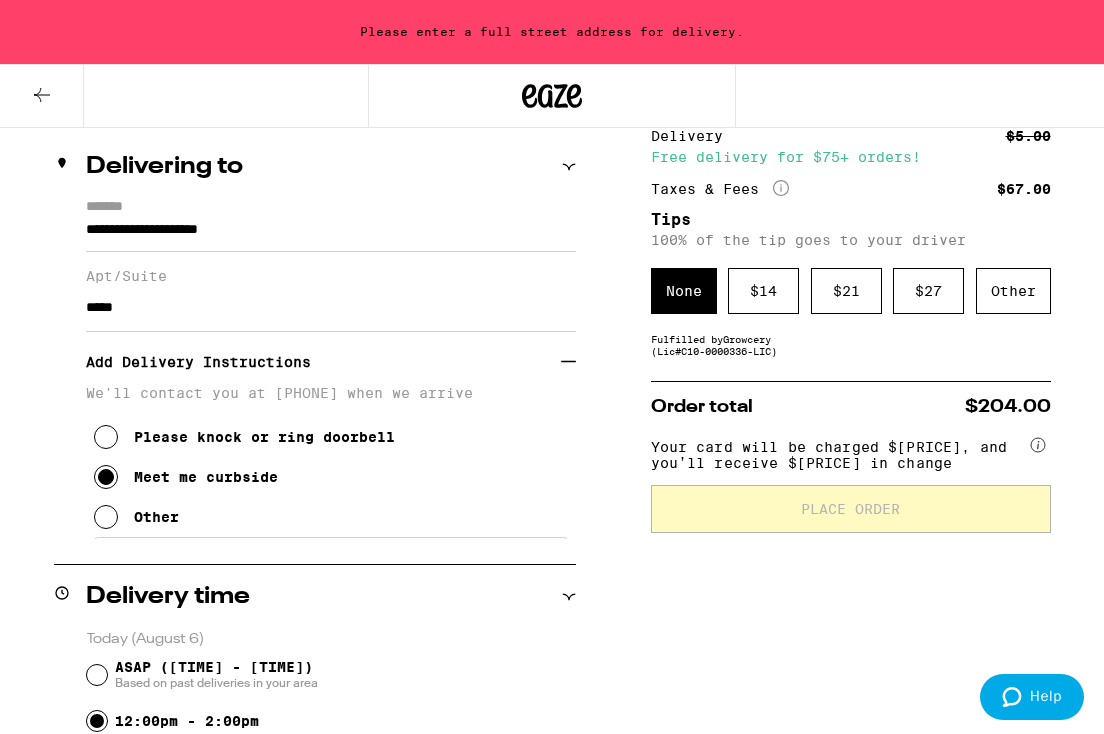 scroll, scrollTop: 165, scrollLeft: 0, axis: vertical 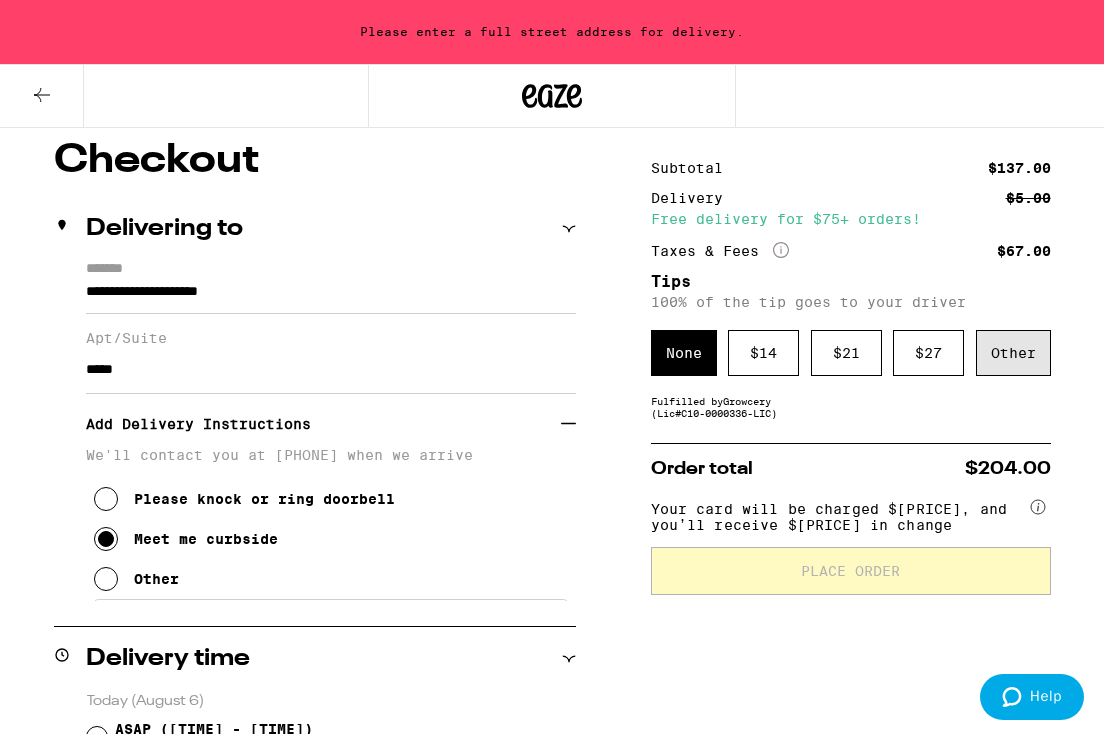 click on "Other" at bounding box center [1013, 353] 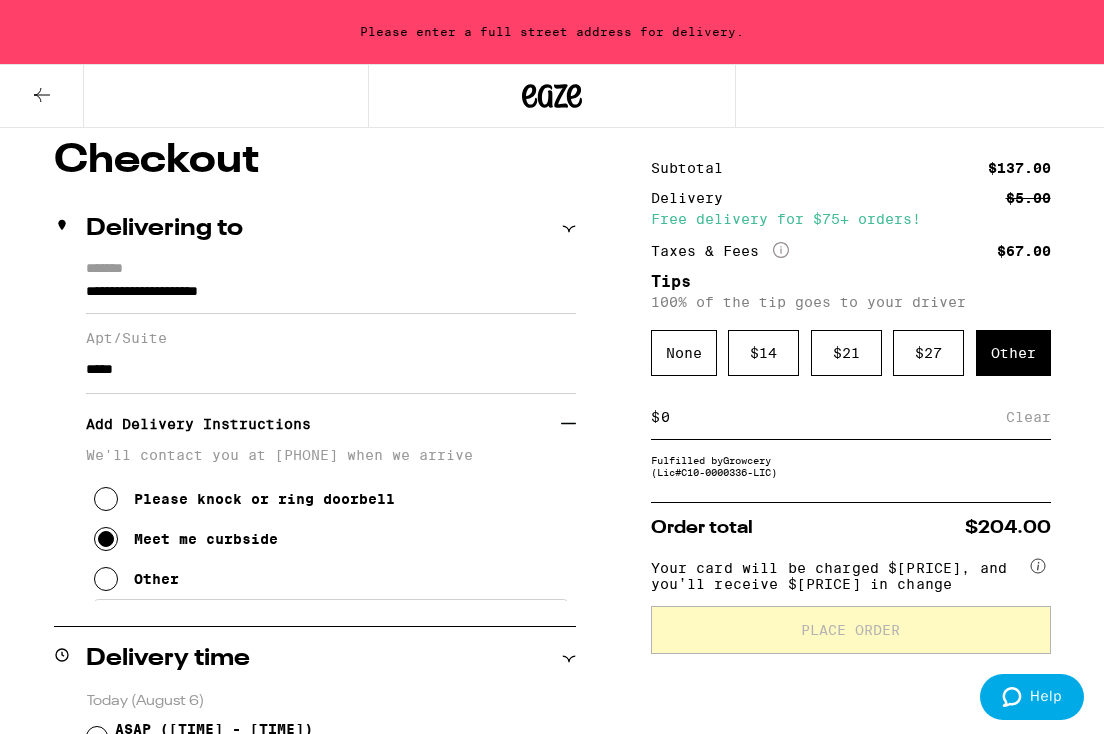 click at bounding box center [833, 417] 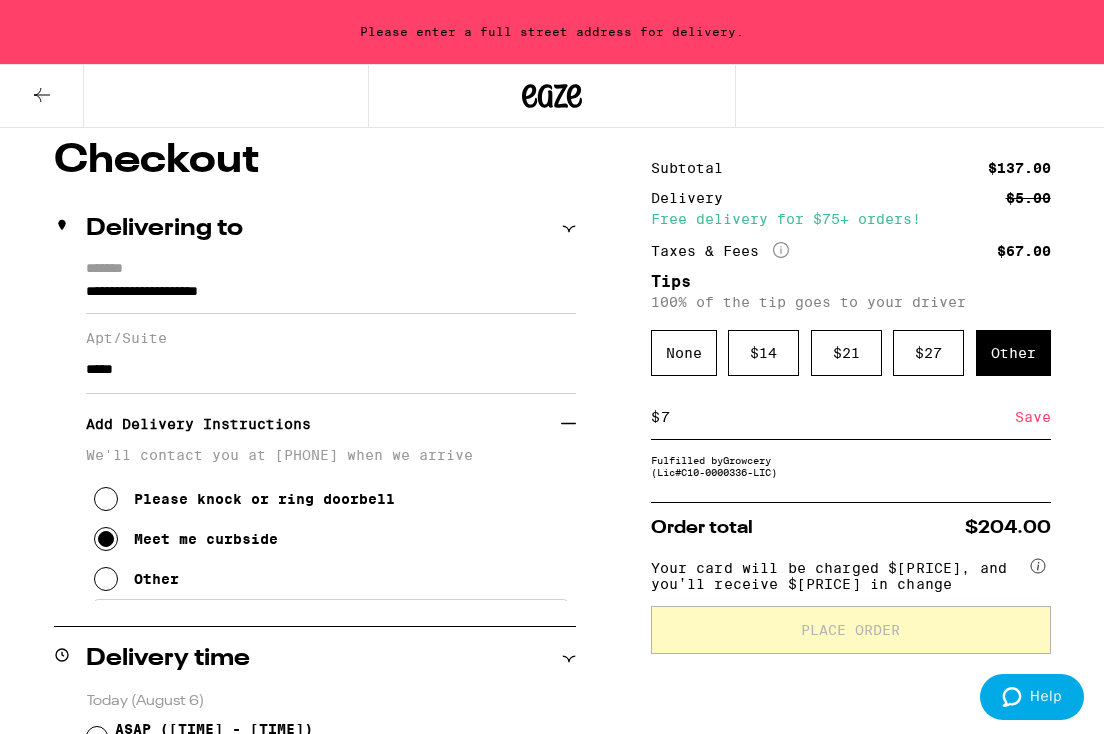 type on "7" 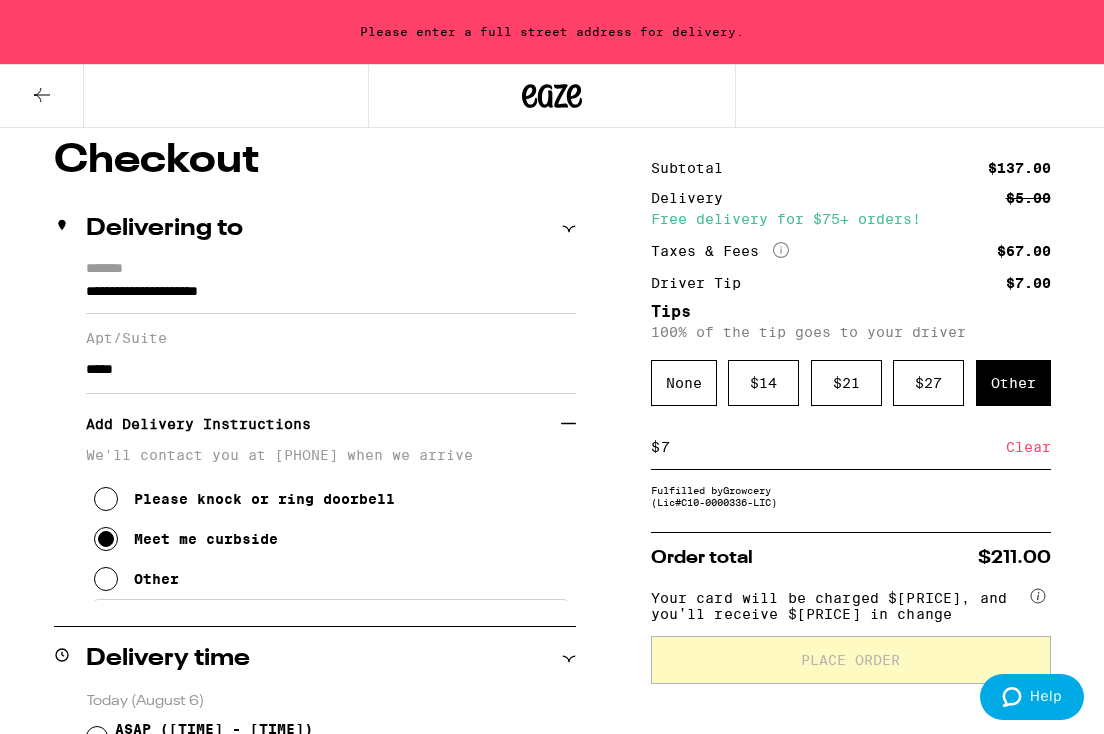click on "**********" at bounding box center (331, 297) 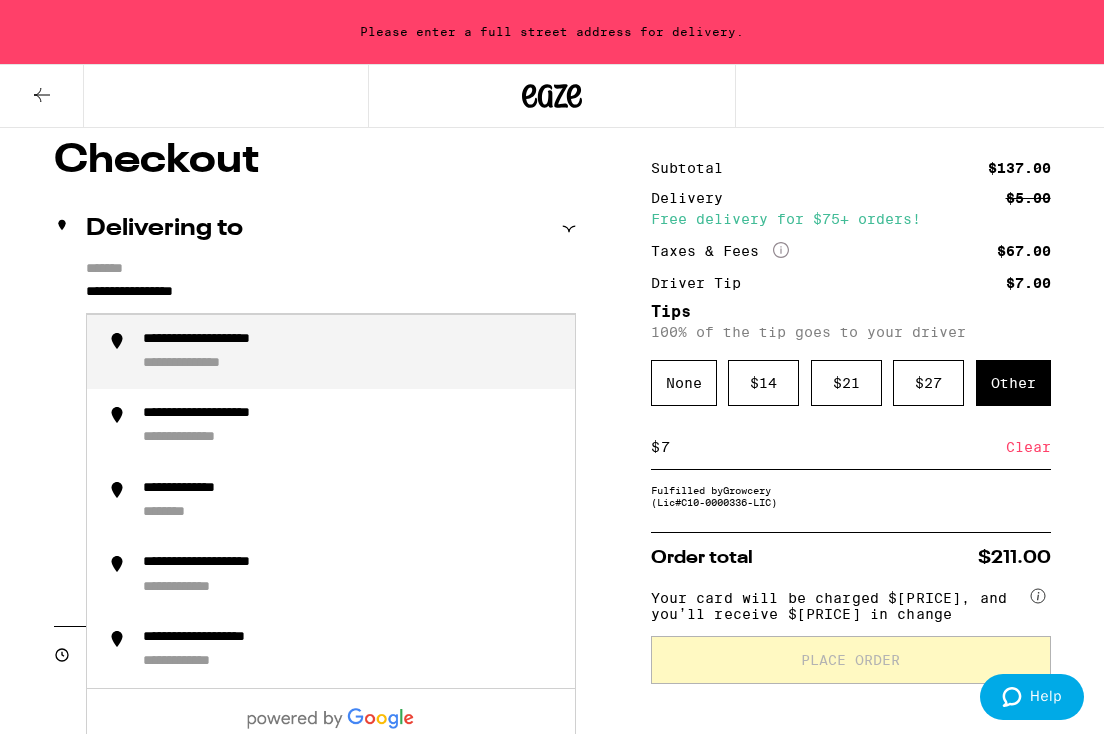 click on "**********" at bounding box center [351, 352] 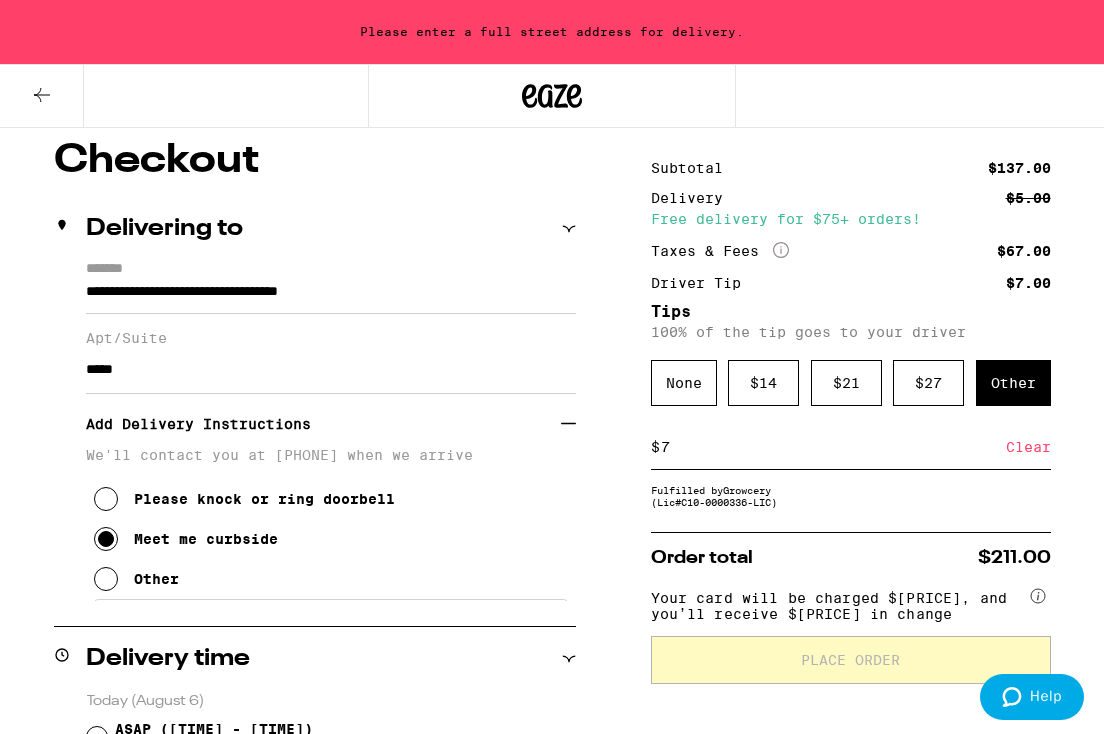 type on "**********" 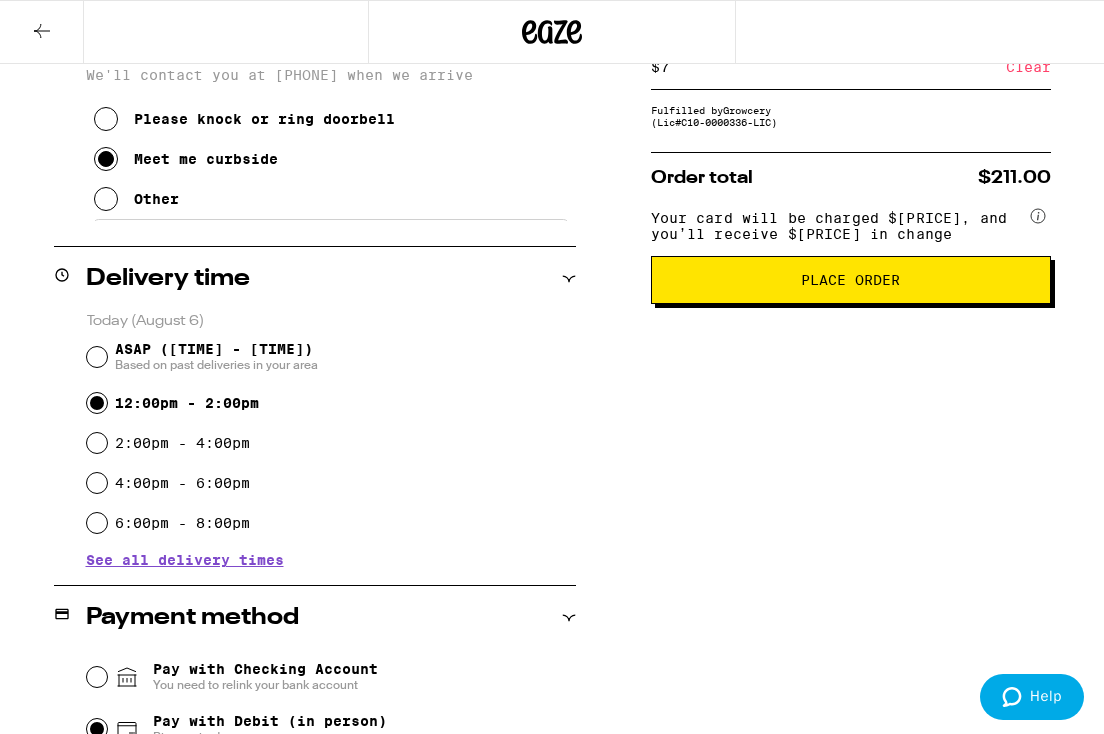 scroll, scrollTop: 183, scrollLeft: 0, axis: vertical 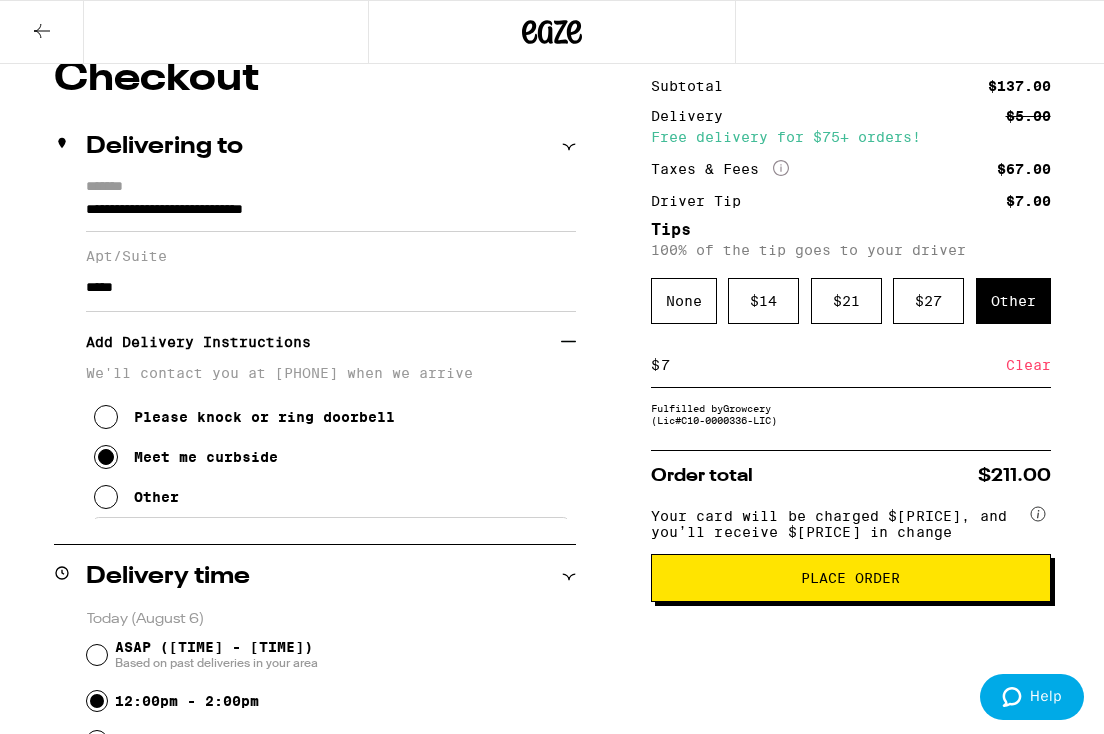 click on "Place Order" at bounding box center (851, 578) 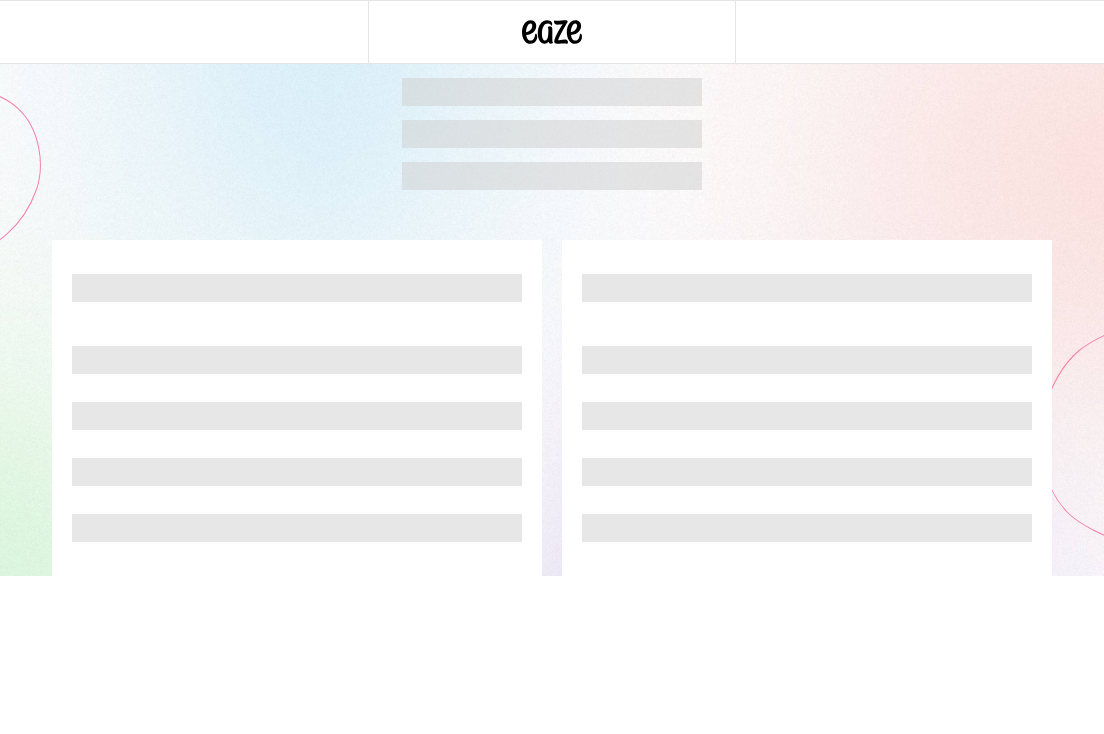 scroll, scrollTop: 0, scrollLeft: 0, axis: both 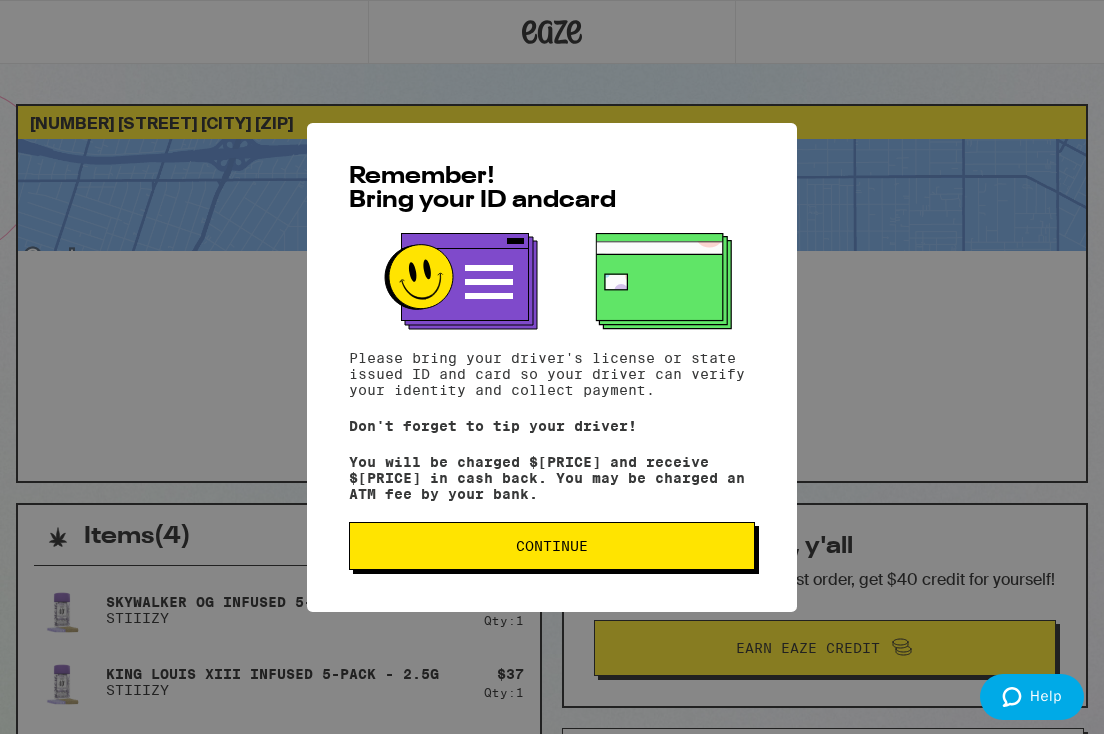 click on "Continue" at bounding box center [552, 546] 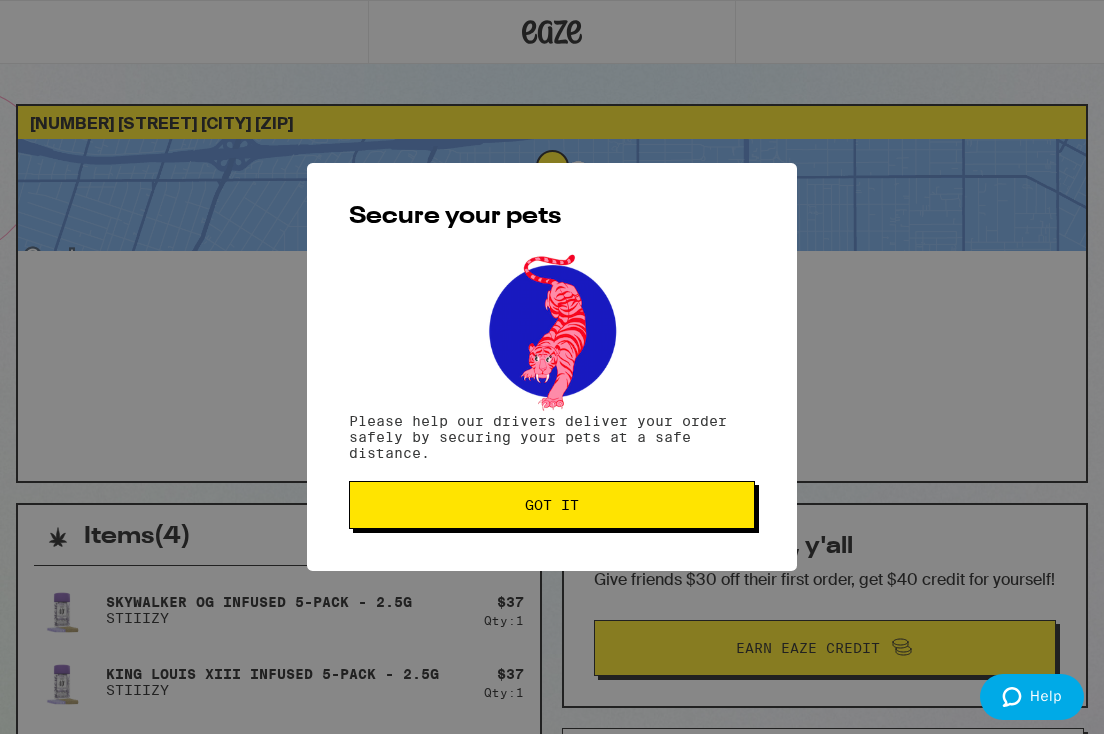 click on "Got it" at bounding box center [552, 505] 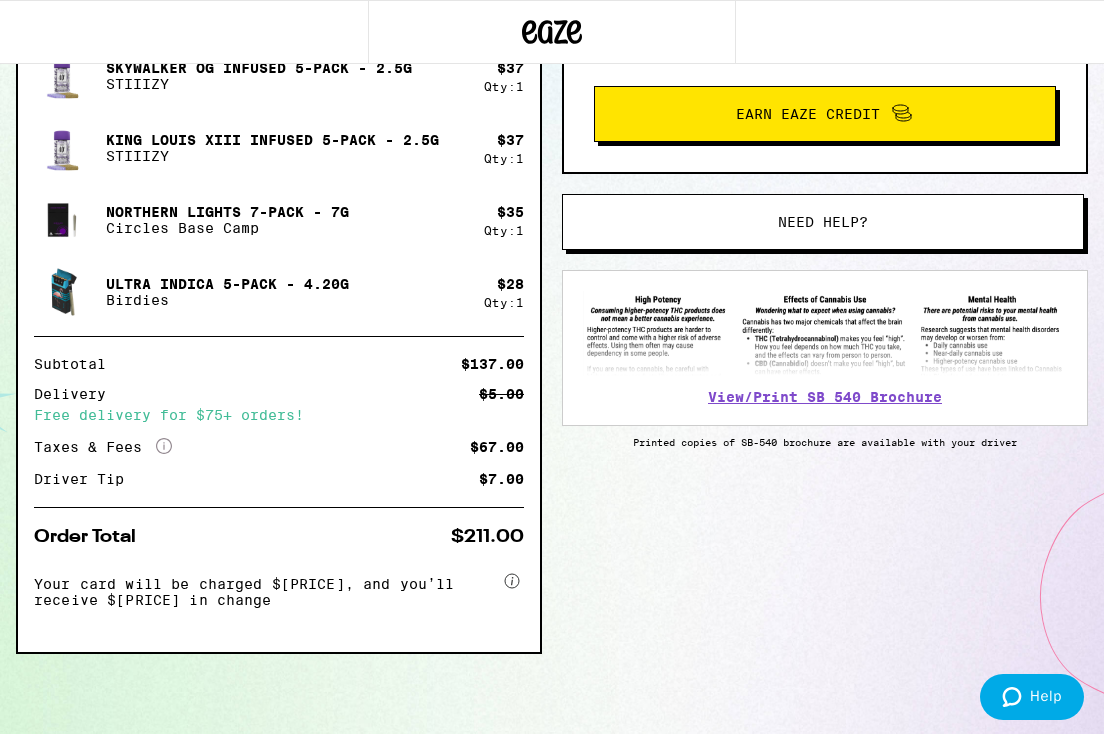scroll, scrollTop: 0, scrollLeft: 0, axis: both 